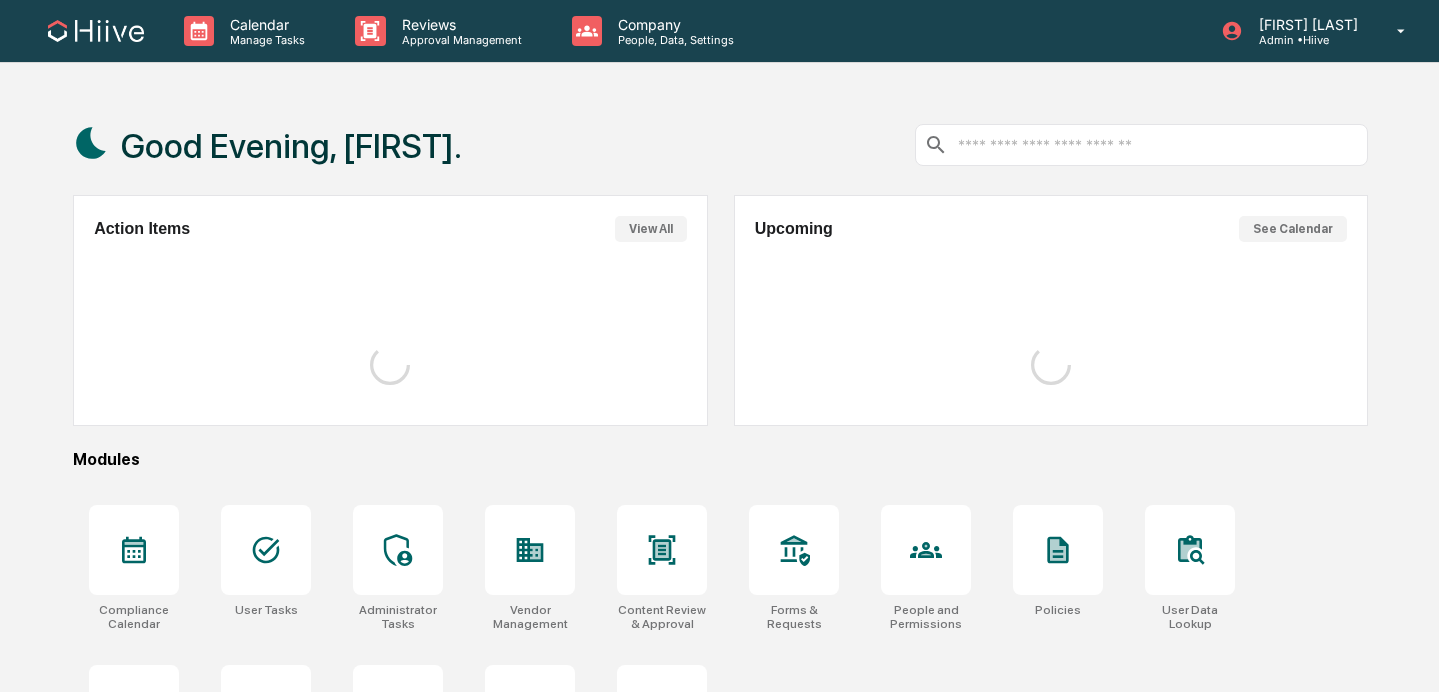 scroll, scrollTop: 0, scrollLeft: 0, axis: both 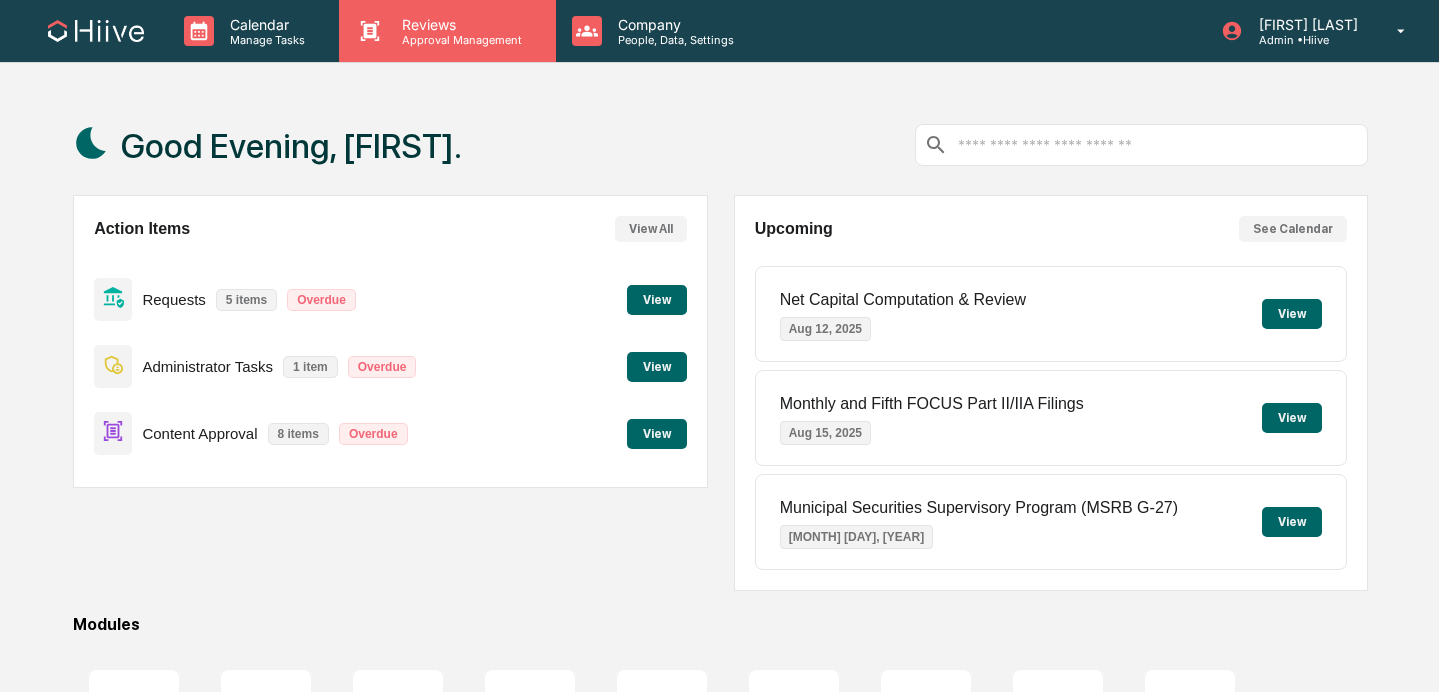 click on "Reviews" at bounding box center (459, 24) 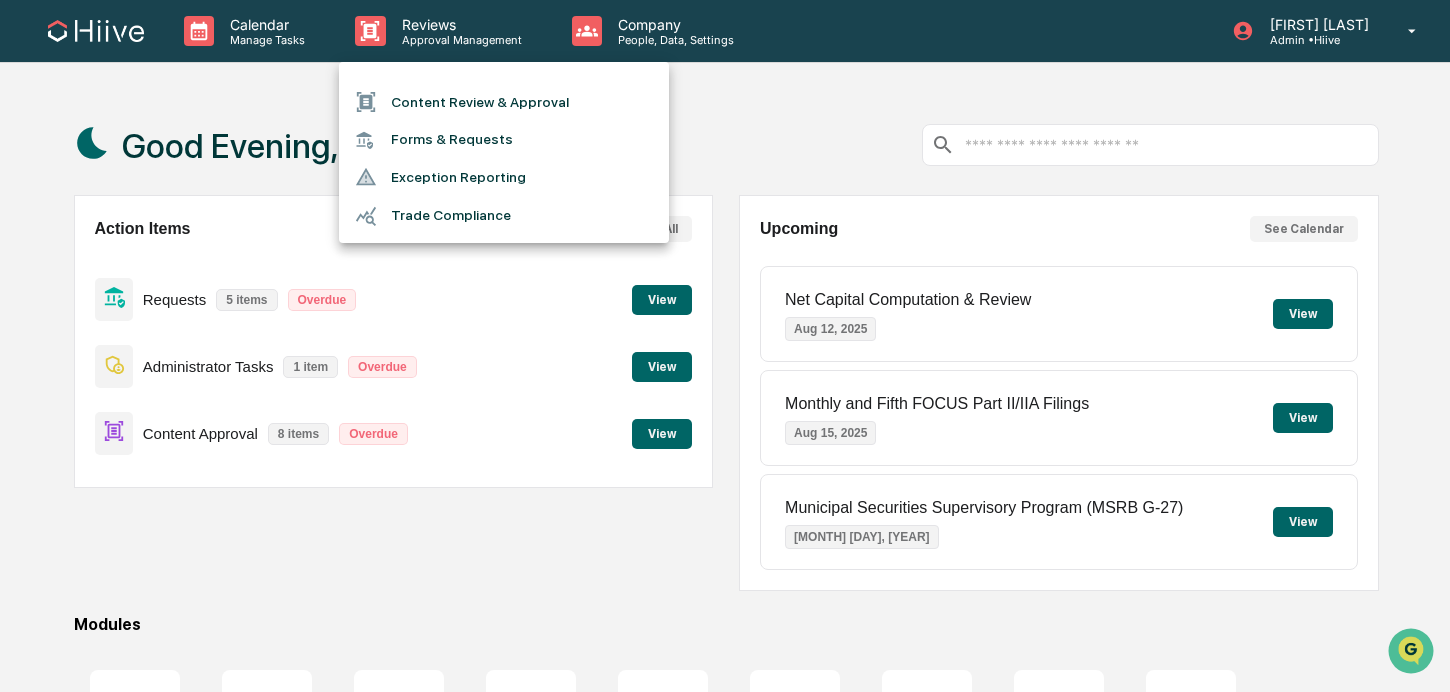 click on "Content Review & Approval" at bounding box center (504, 102) 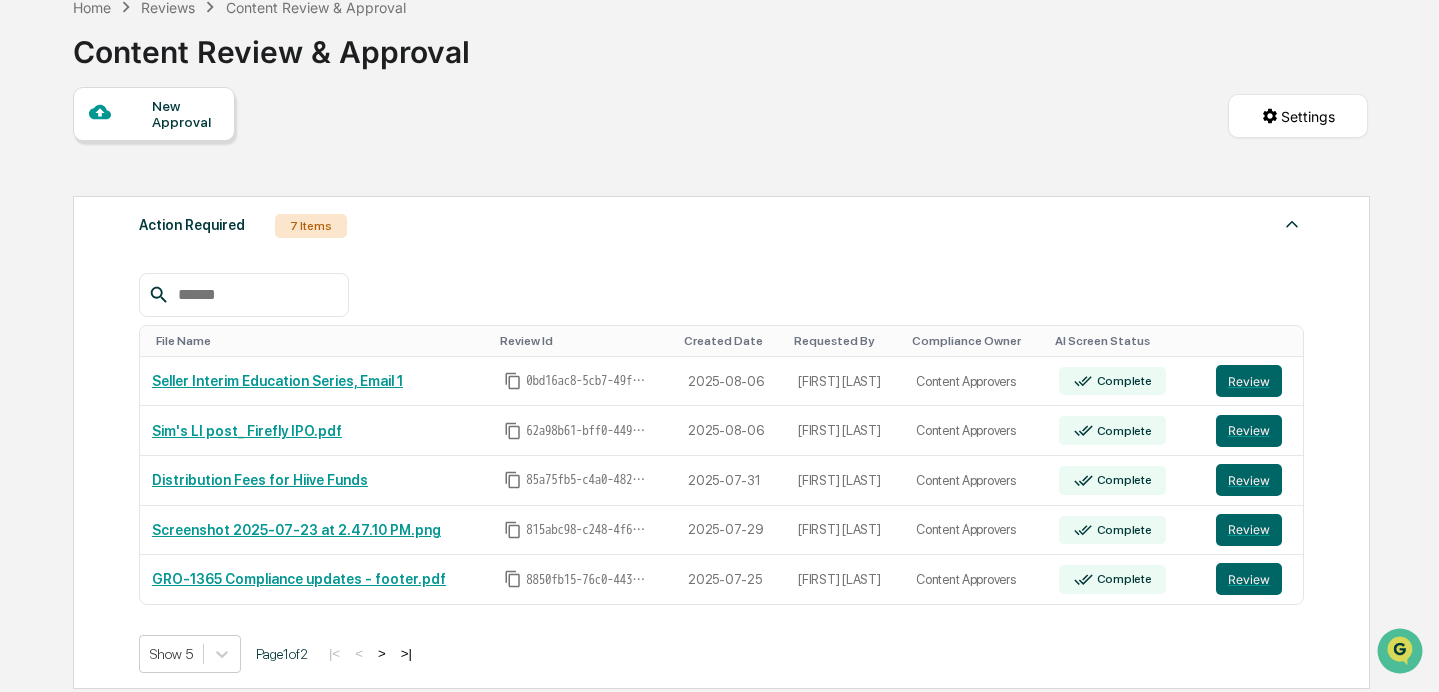 scroll, scrollTop: 124, scrollLeft: 0, axis: vertical 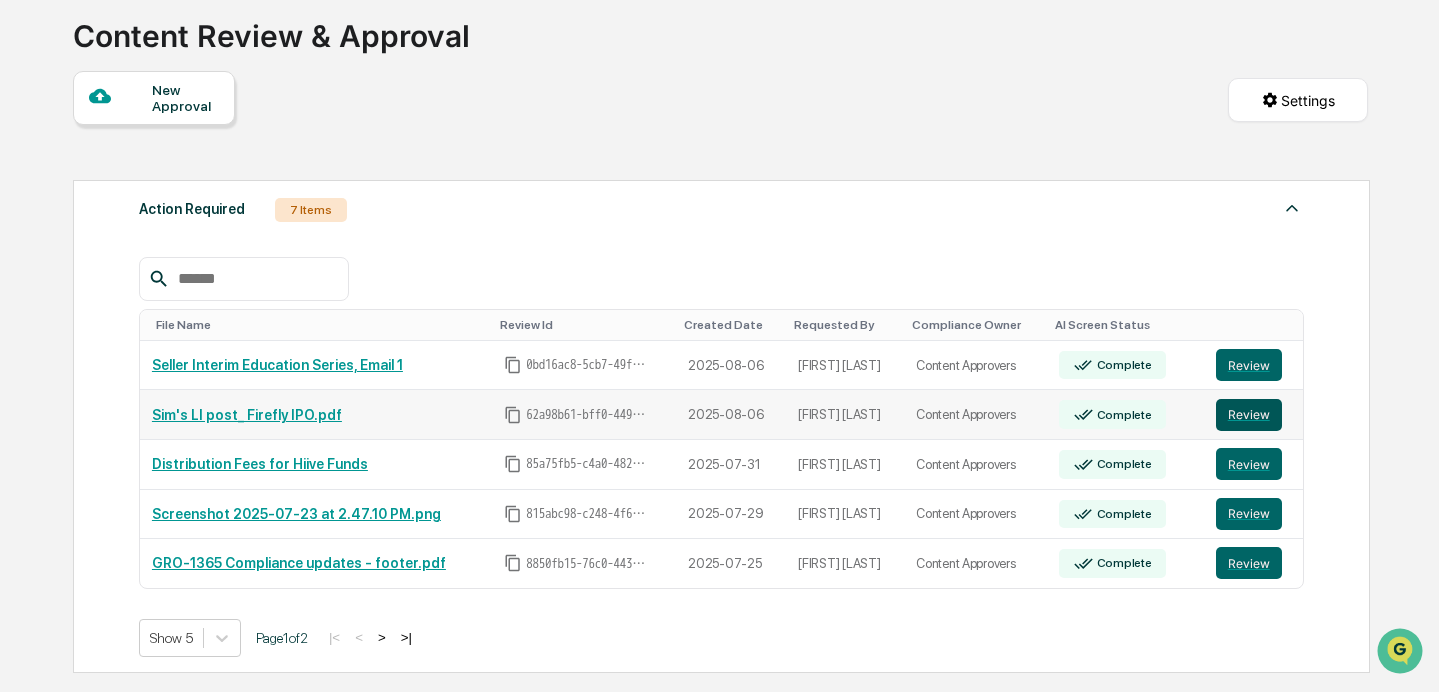 click on "Review" at bounding box center [1249, 415] 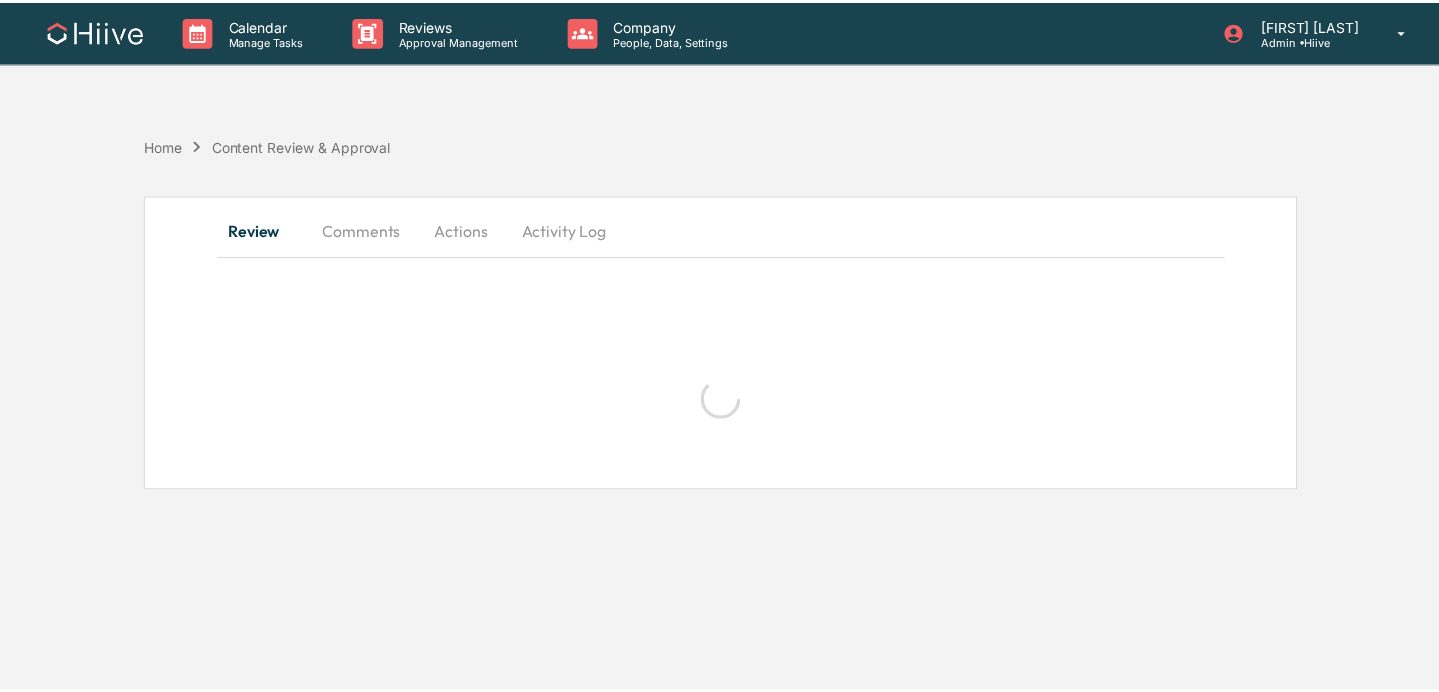 scroll, scrollTop: 0, scrollLeft: 0, axis: both 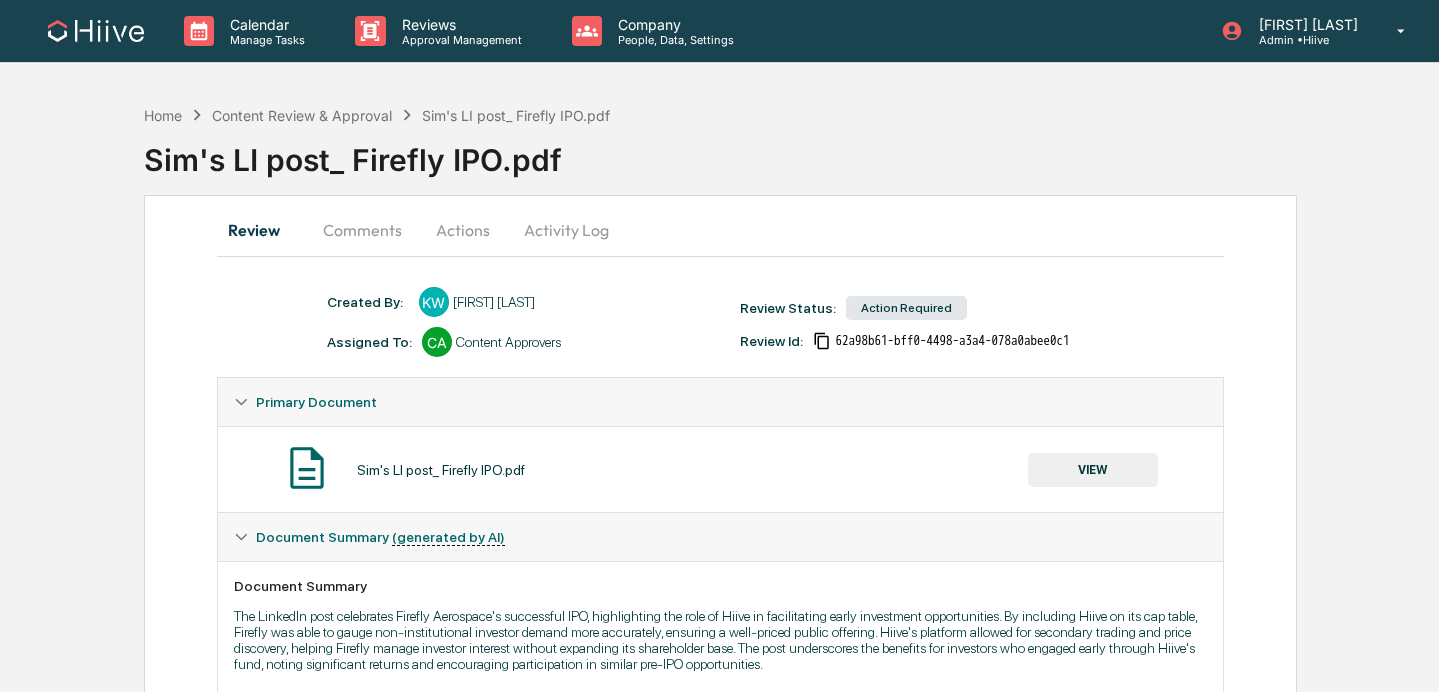 click on "Actions" at bounding box center [463, 230] 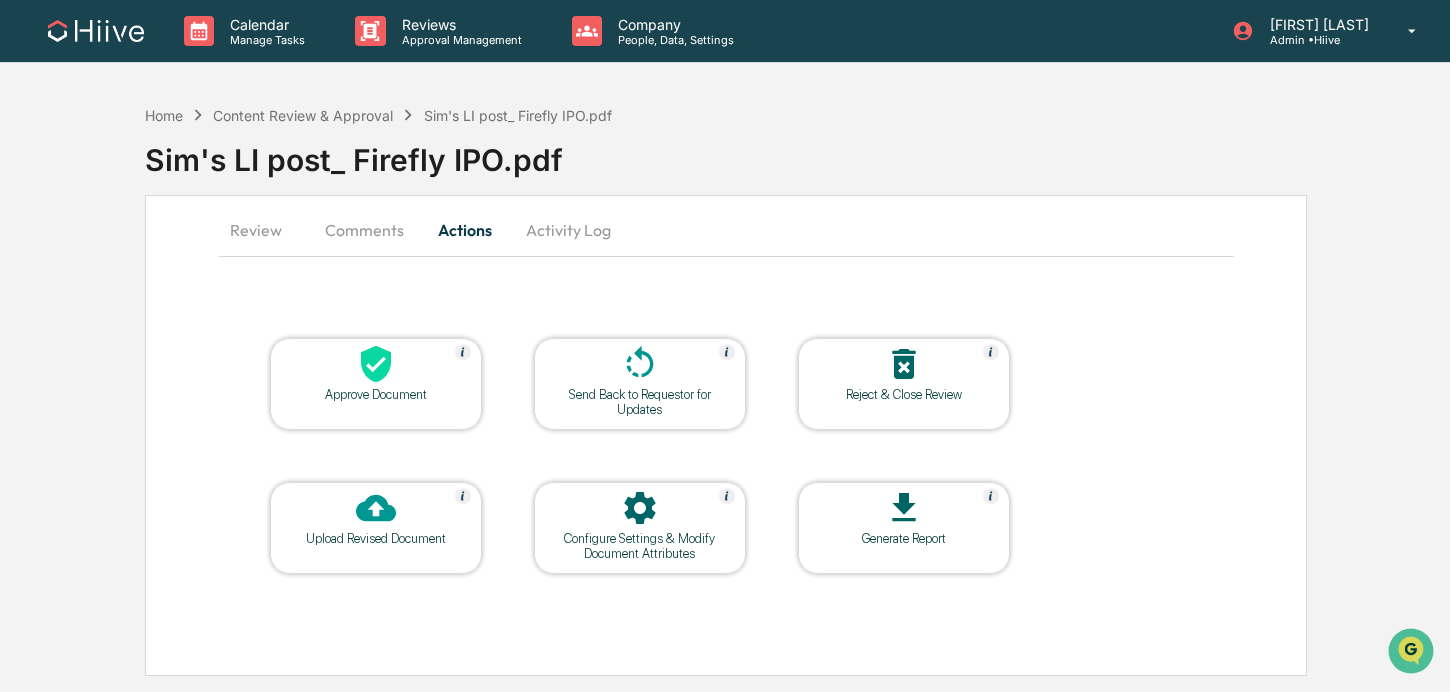 click on "Comments" at bounding box center (364, 230) 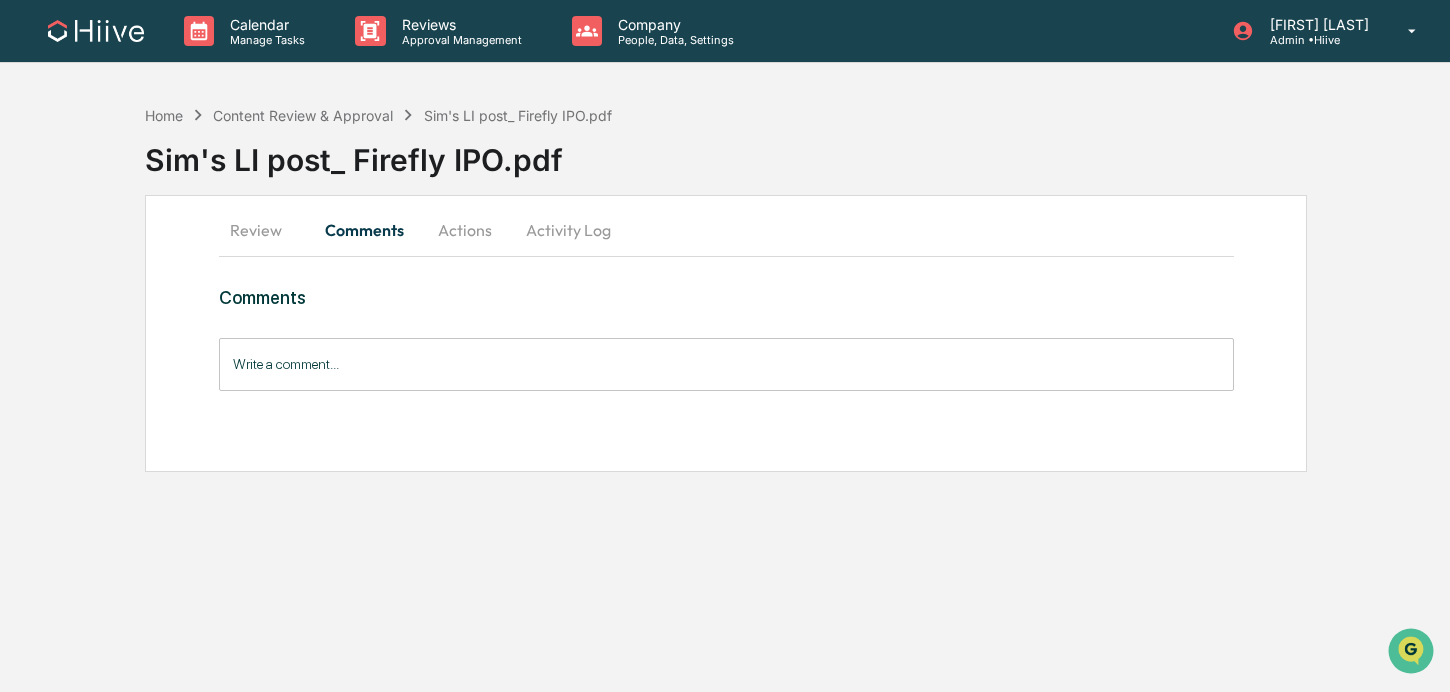 click on "Review" at bounding box center (264, 230) 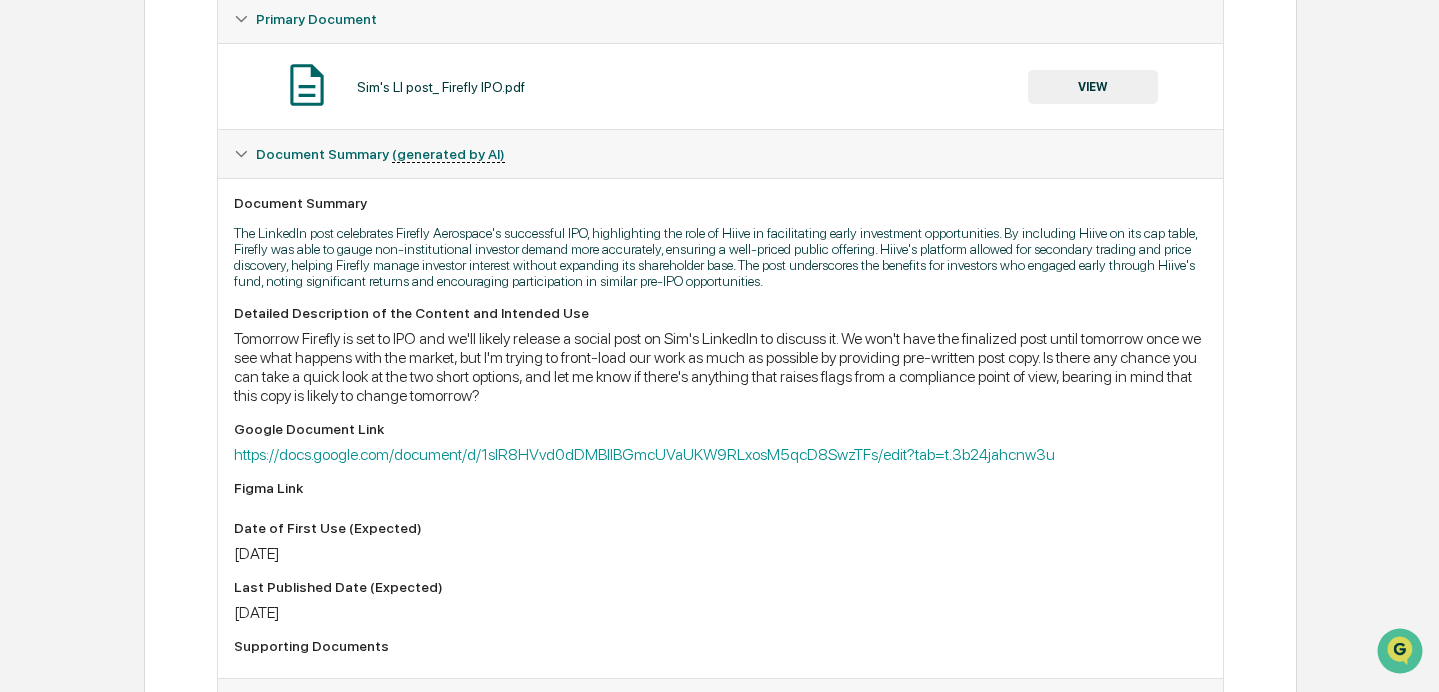 scroll, scrollTop: 429, scrollLeft: 0, axis: vertical 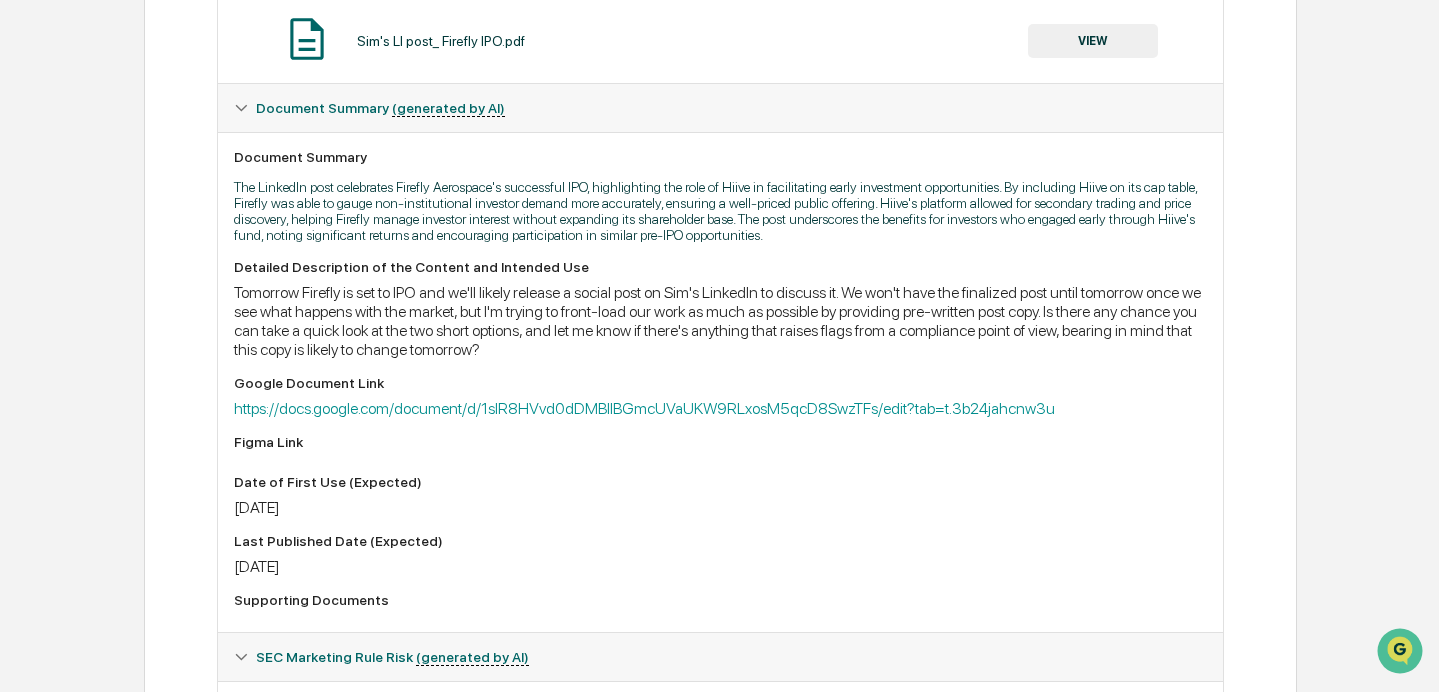 click on "Google Document Link https://docs.google.com/document/d/1slR8HVvd0dDMBIlBGmcUVaUKW9RLxosM5qcD8SwzTFs/edit?tab=t.3b24jahcnw3u" at bounding box center [720, 396] 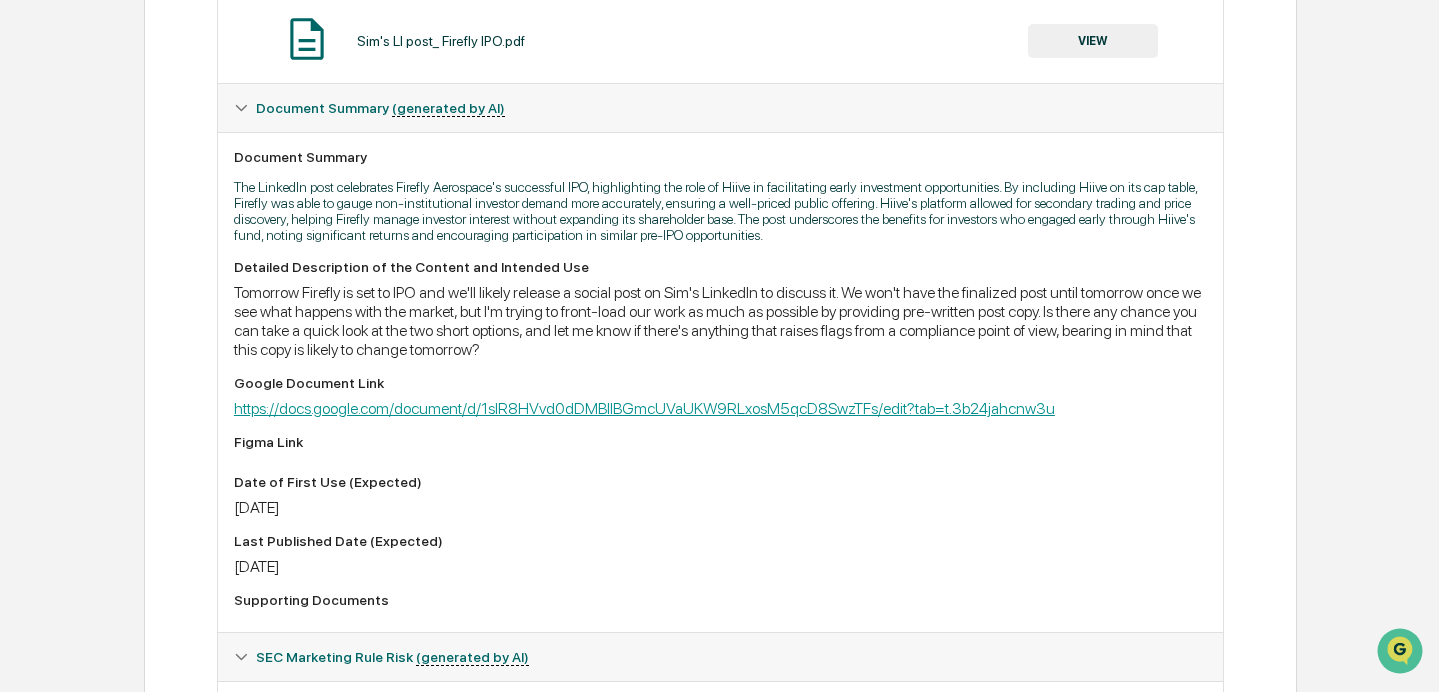 click on "https://docs.google.com/document/d/1slR8HVvd0dDMBIlBGmcUVaUKW9RLxosM5qcD8SwzTFs/edit?tab=t.3b24jahcnw3u" at bounding box center (644, 408) 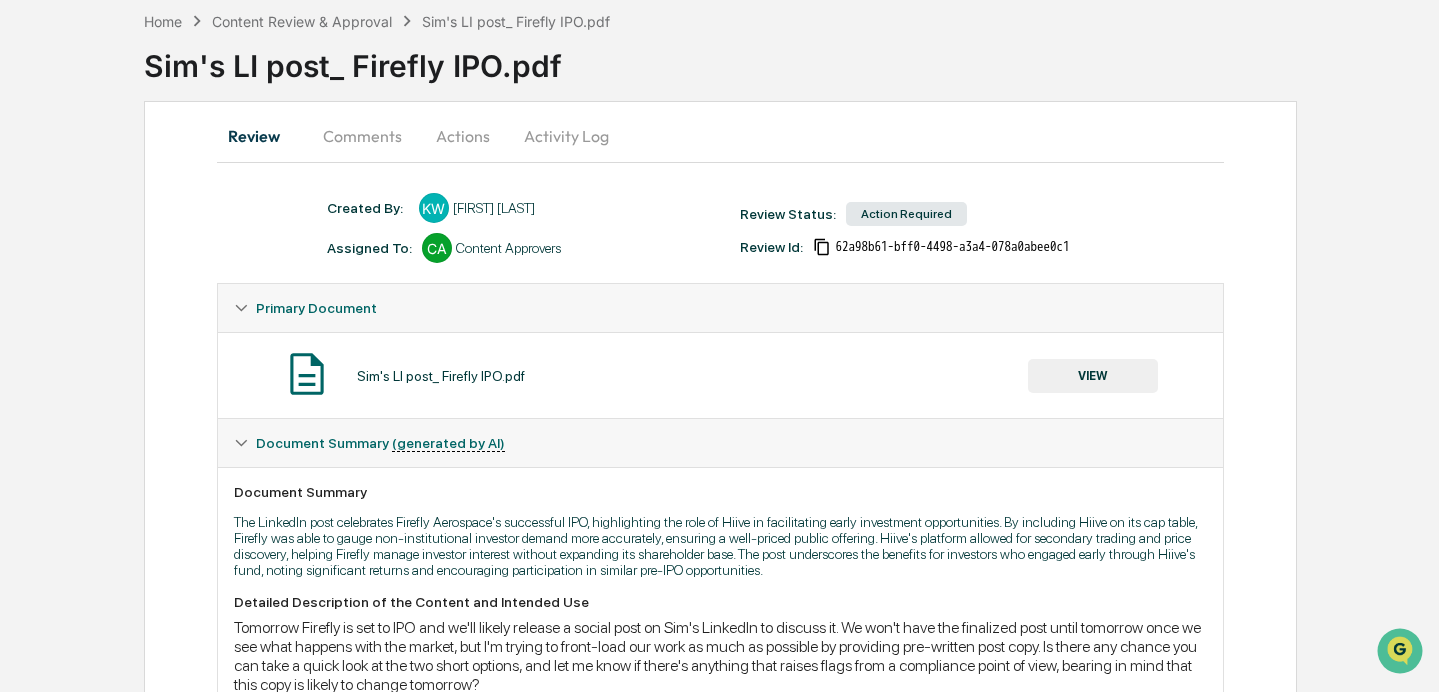 scroll, scrollTop: 22, scrollLeft: 0, axis: vertical 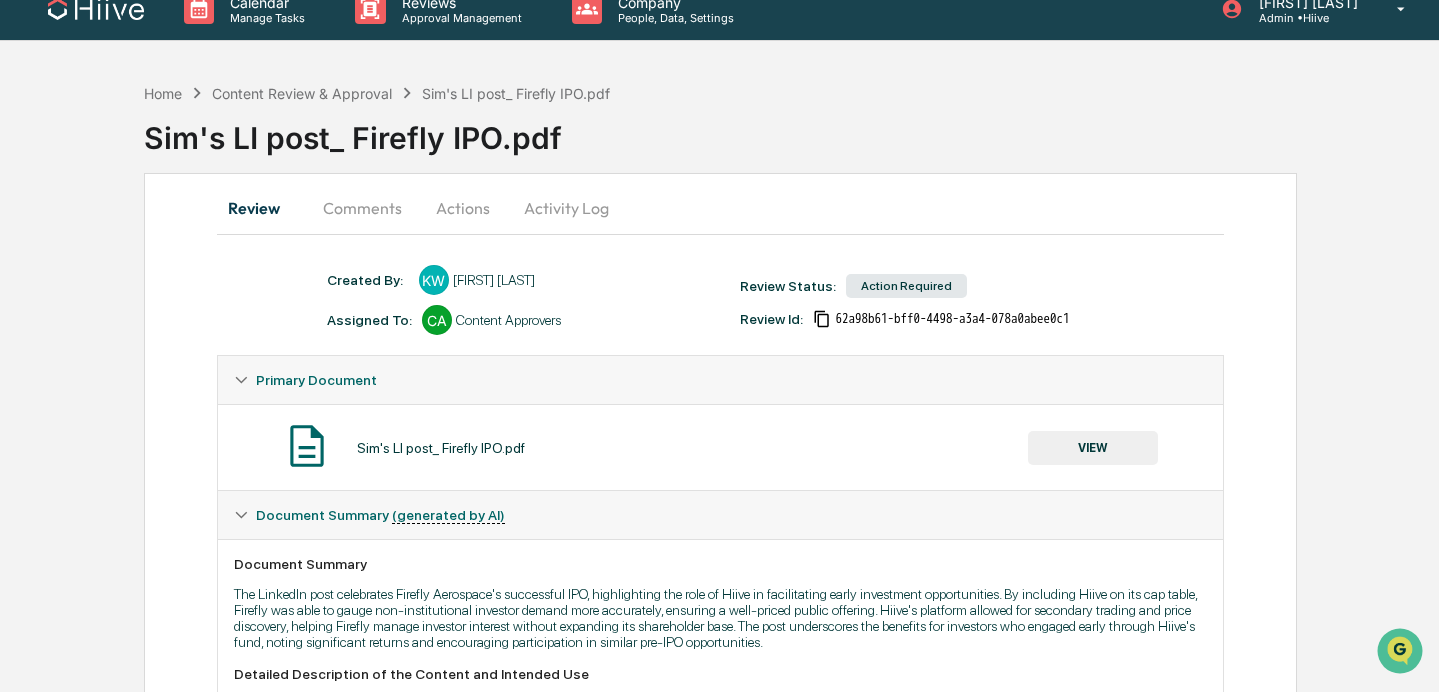 click on "Activity Log" at bounding box center (566, 208) 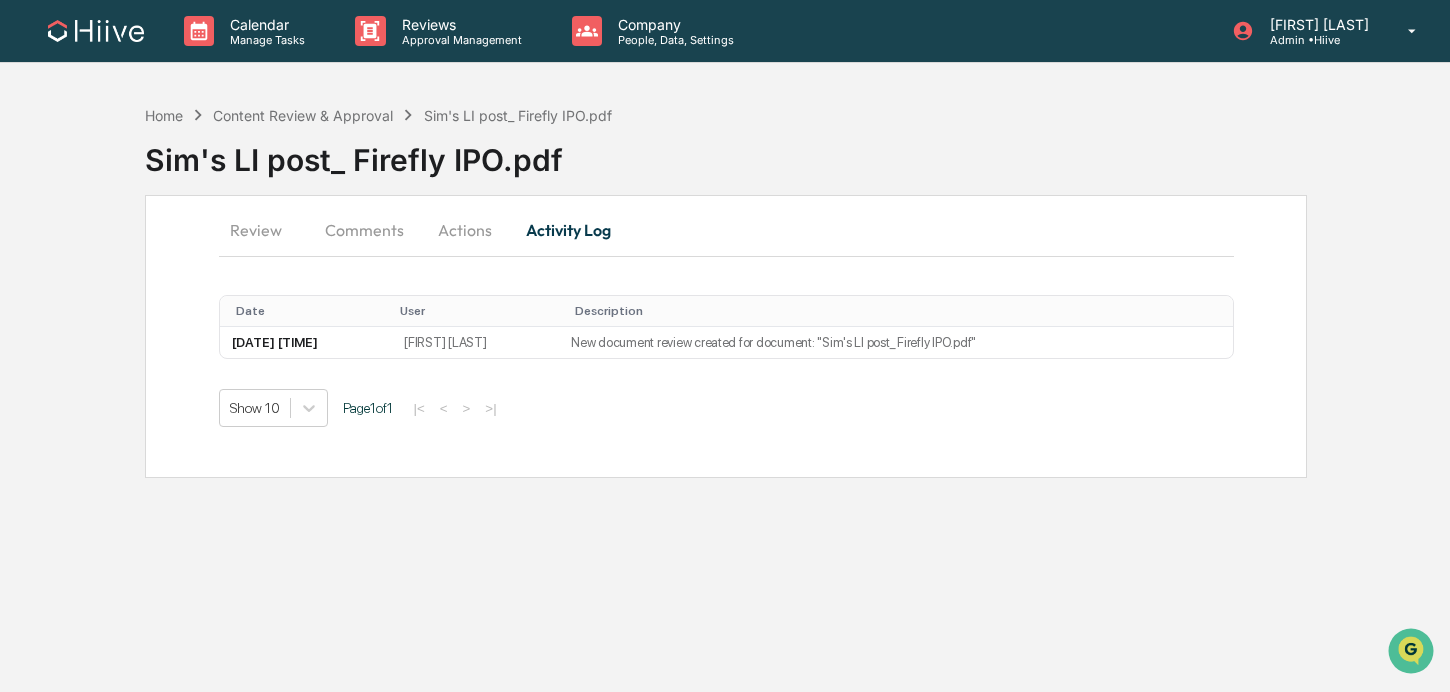 click on "Actions" at bounding box center (465, 230) 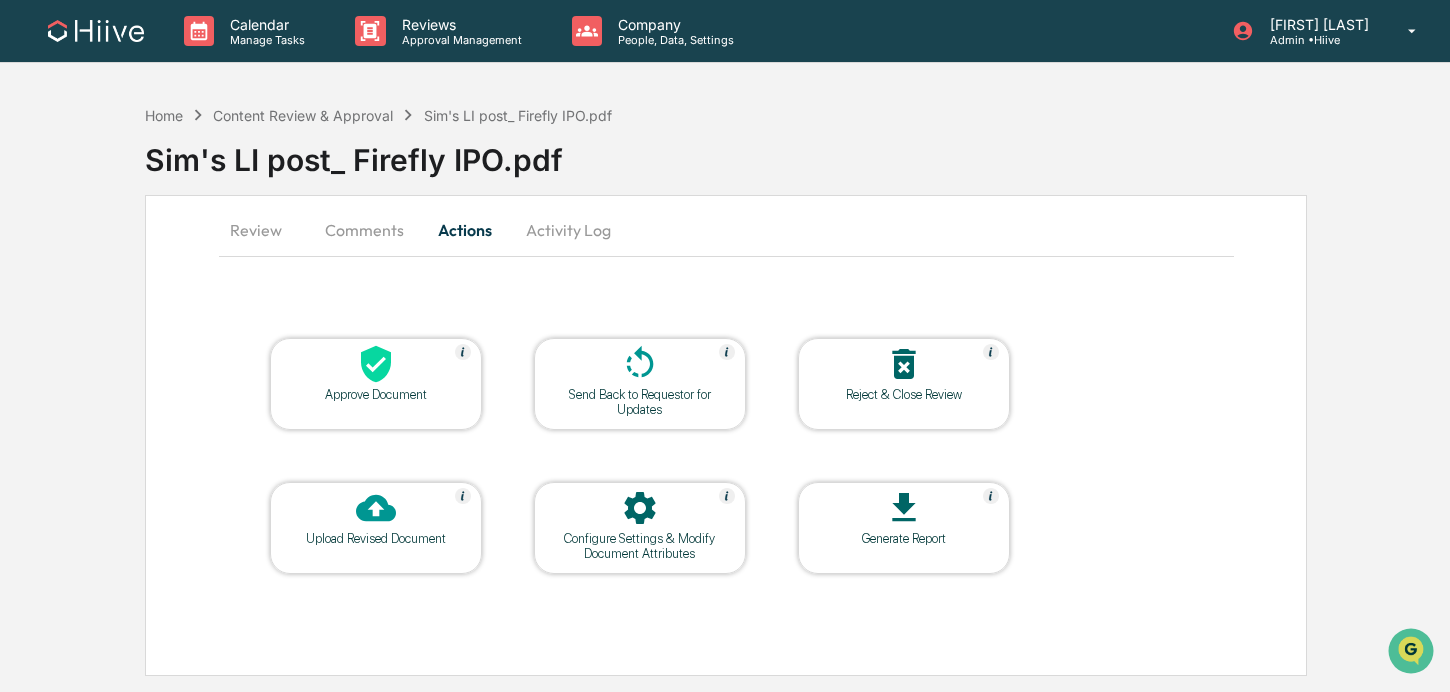 click 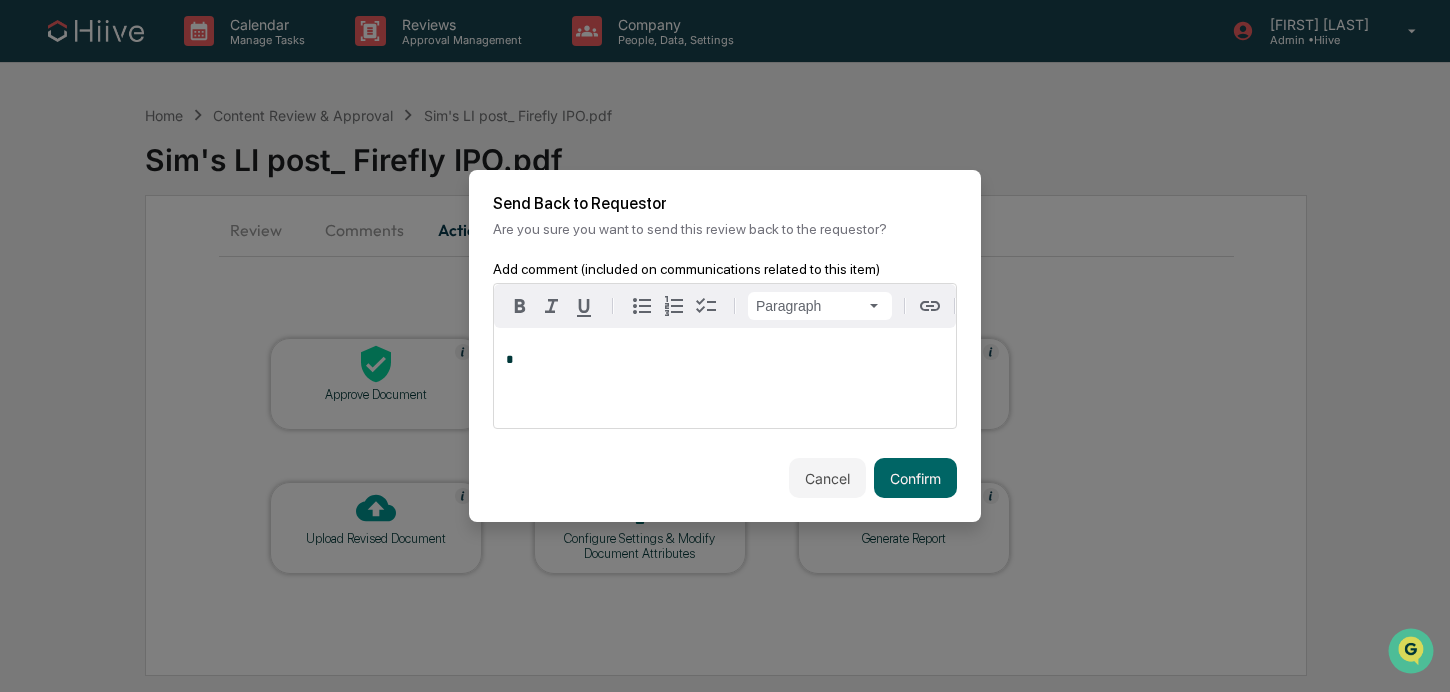 click on "*" at bounding box center [725, 378] 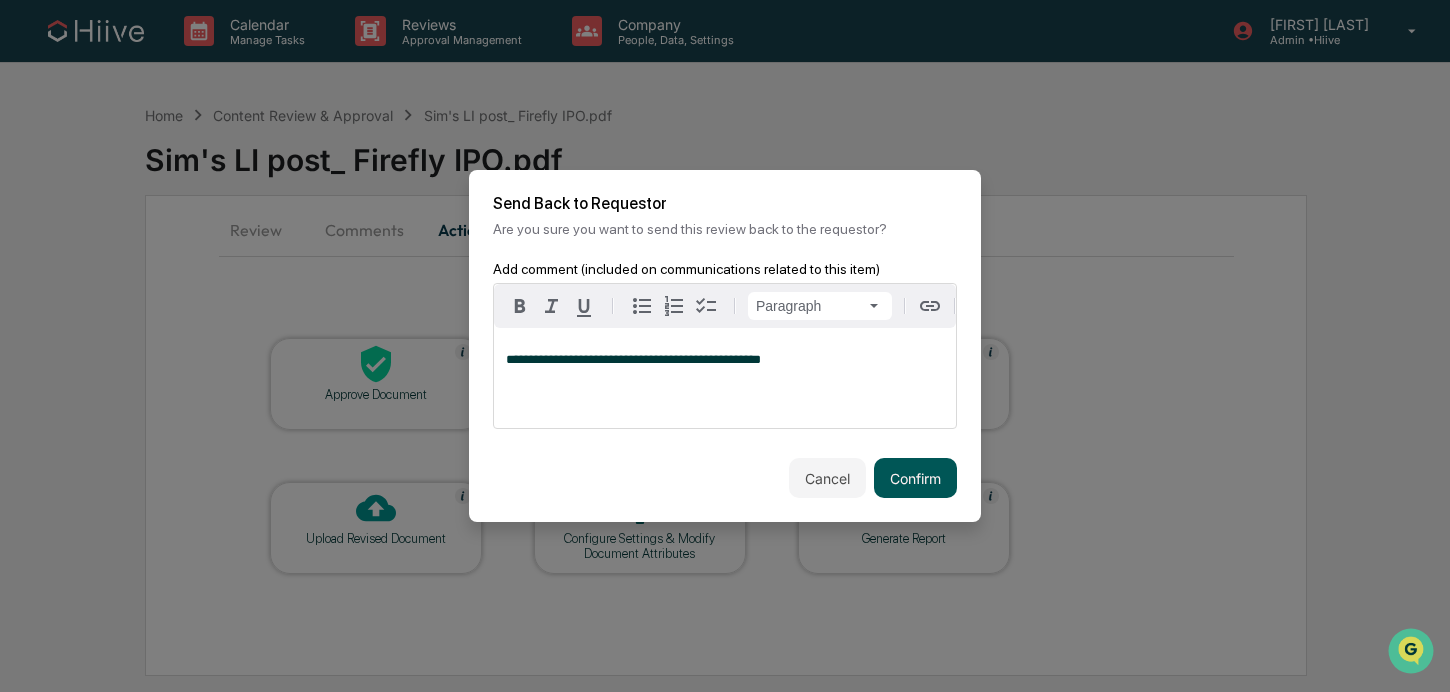 click on "Confirm" at bounding box center (915, 478) 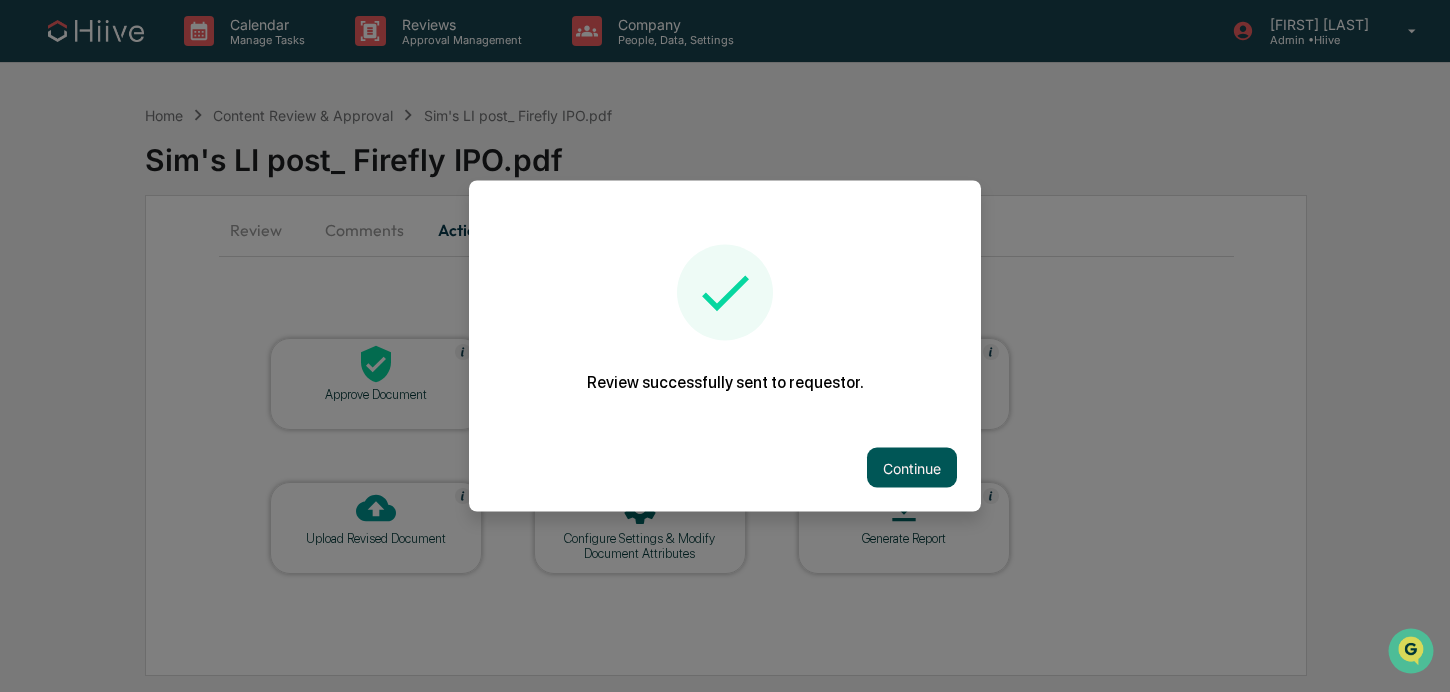 click on "Continue" at bounding box center (912, 468) 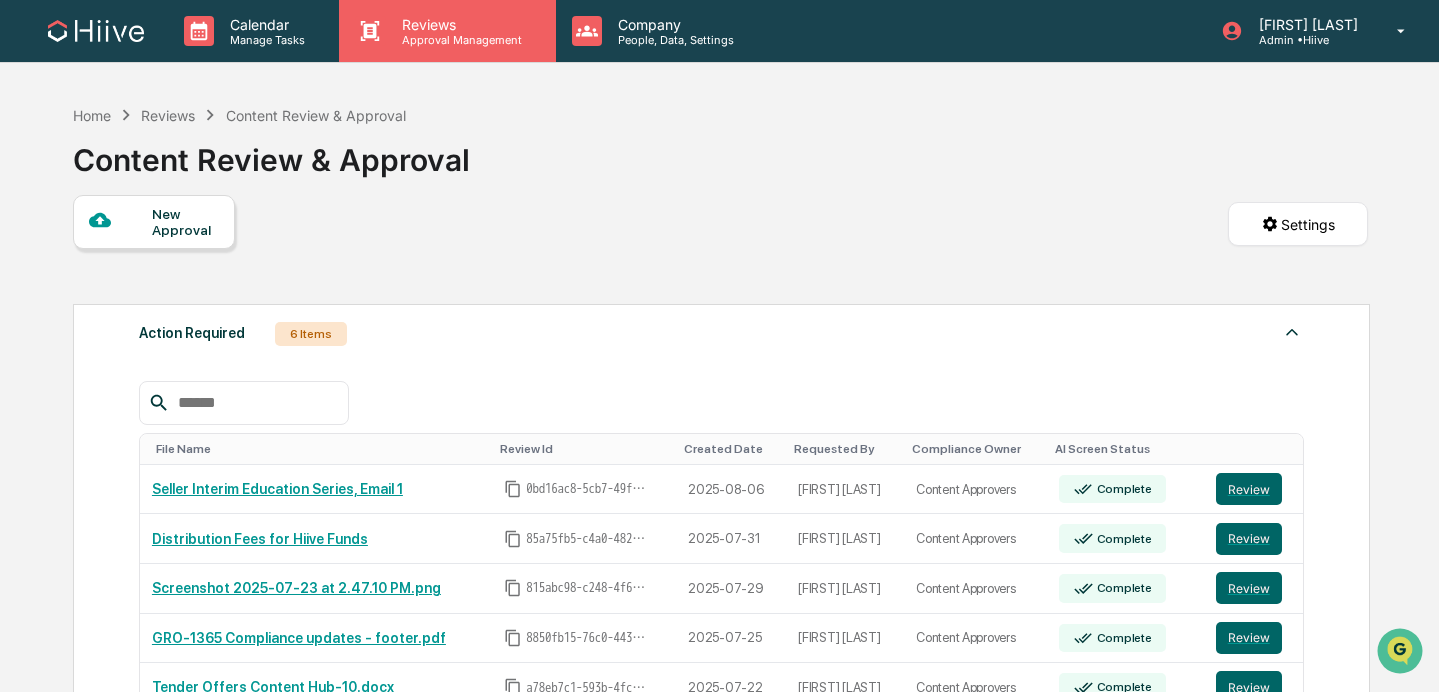 click on "Reviews" at bounding box center [459, 24] 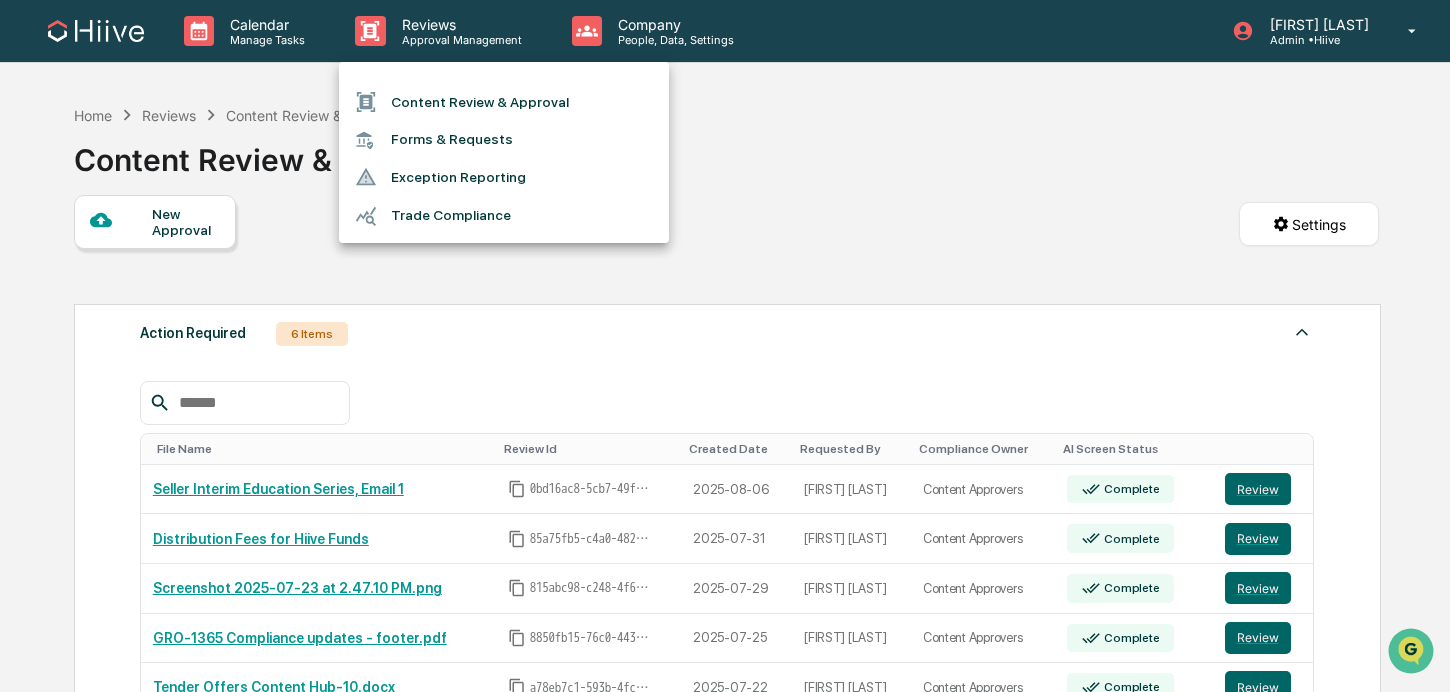 click on "Content Review & Approval" at bounding box center [504, 102] 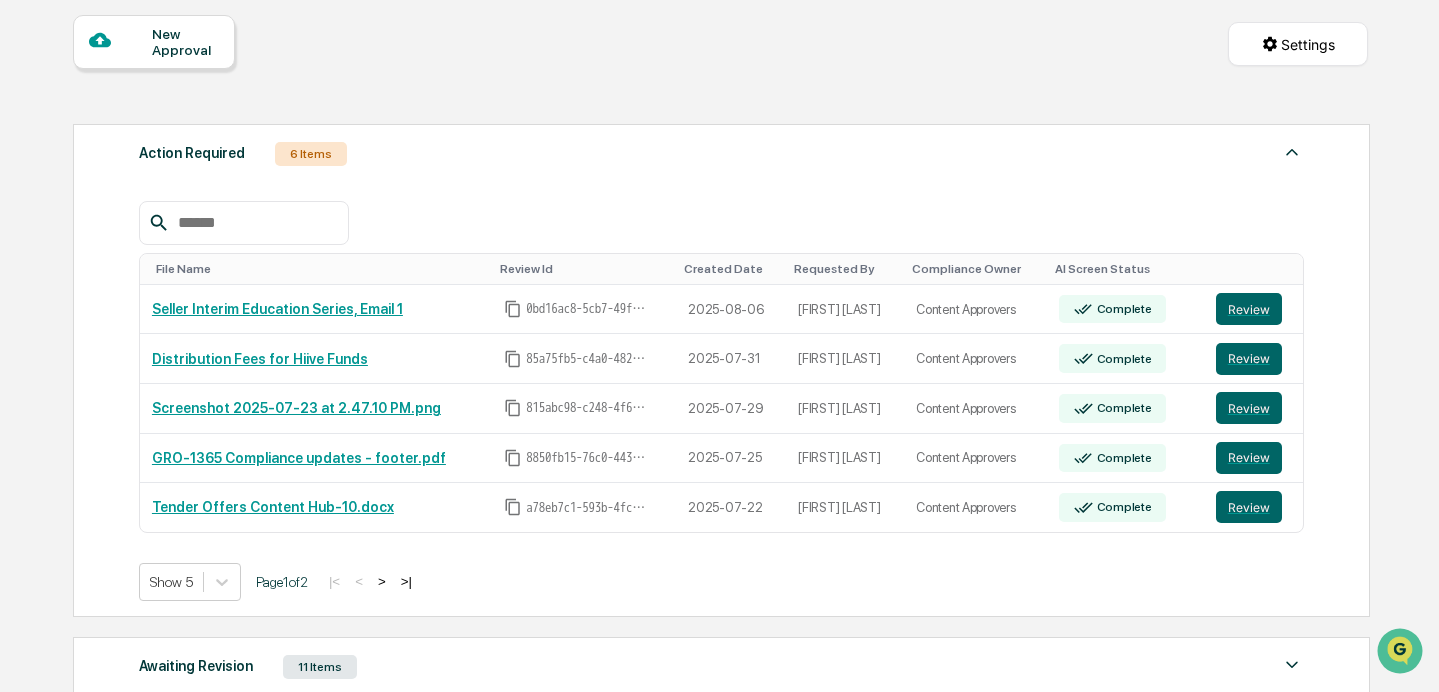 scroll, scrollTop: 199, scrollLeft: 0, axis: vertical 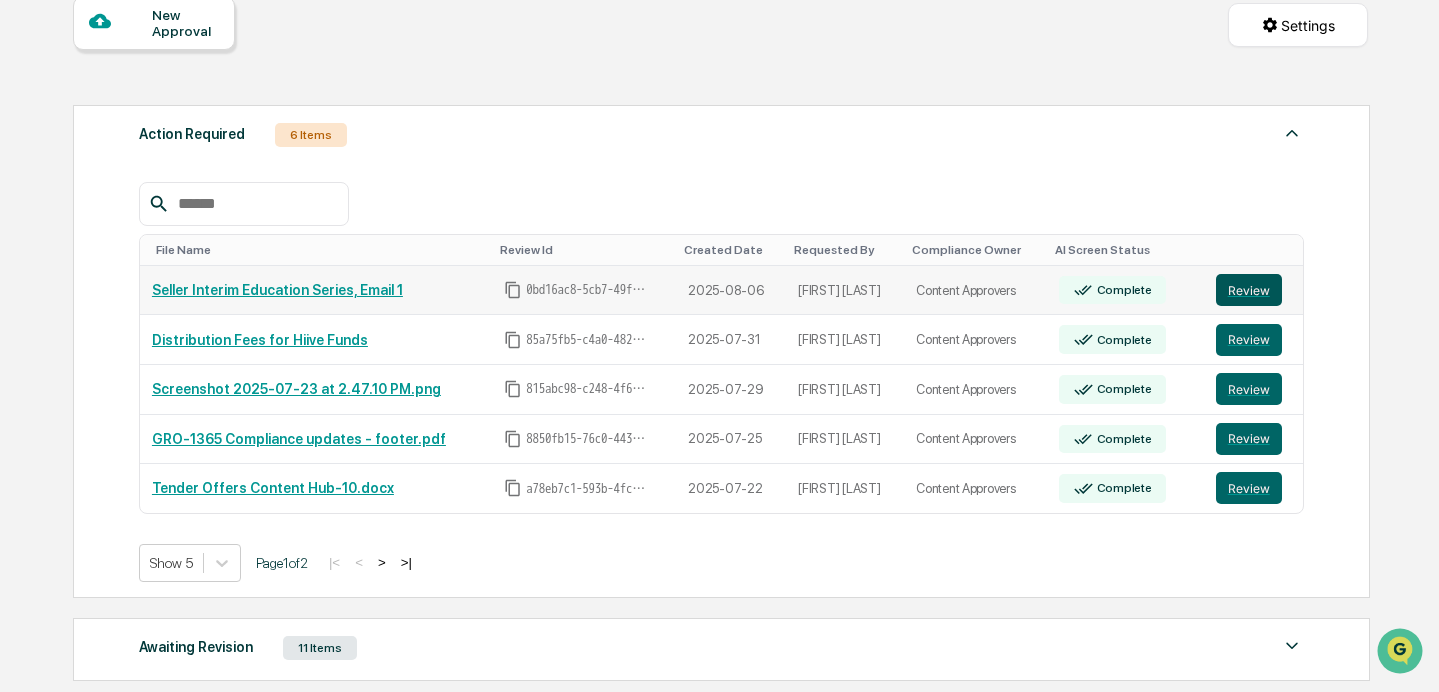 click on "Review" at bounding box center (1249, 290) 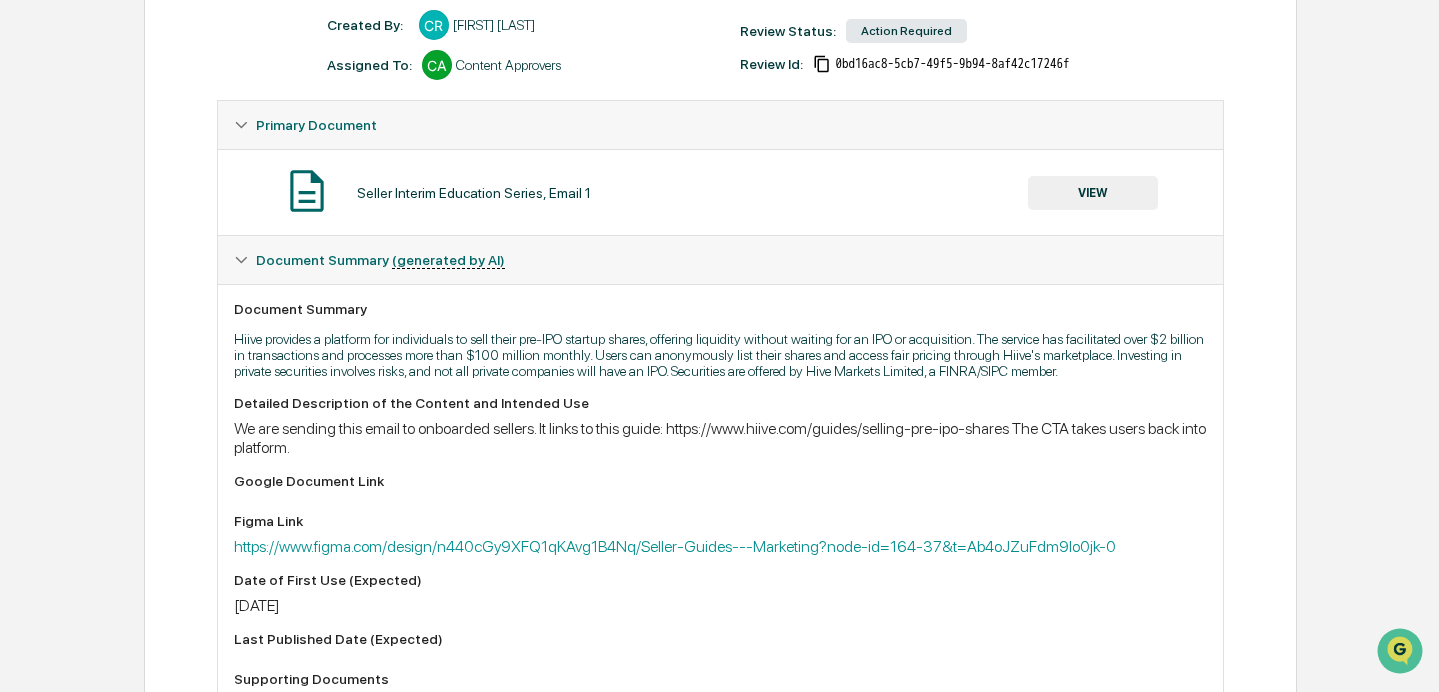 scroll, scrollTop: 279, scrollLeft: 0, axis: vertical 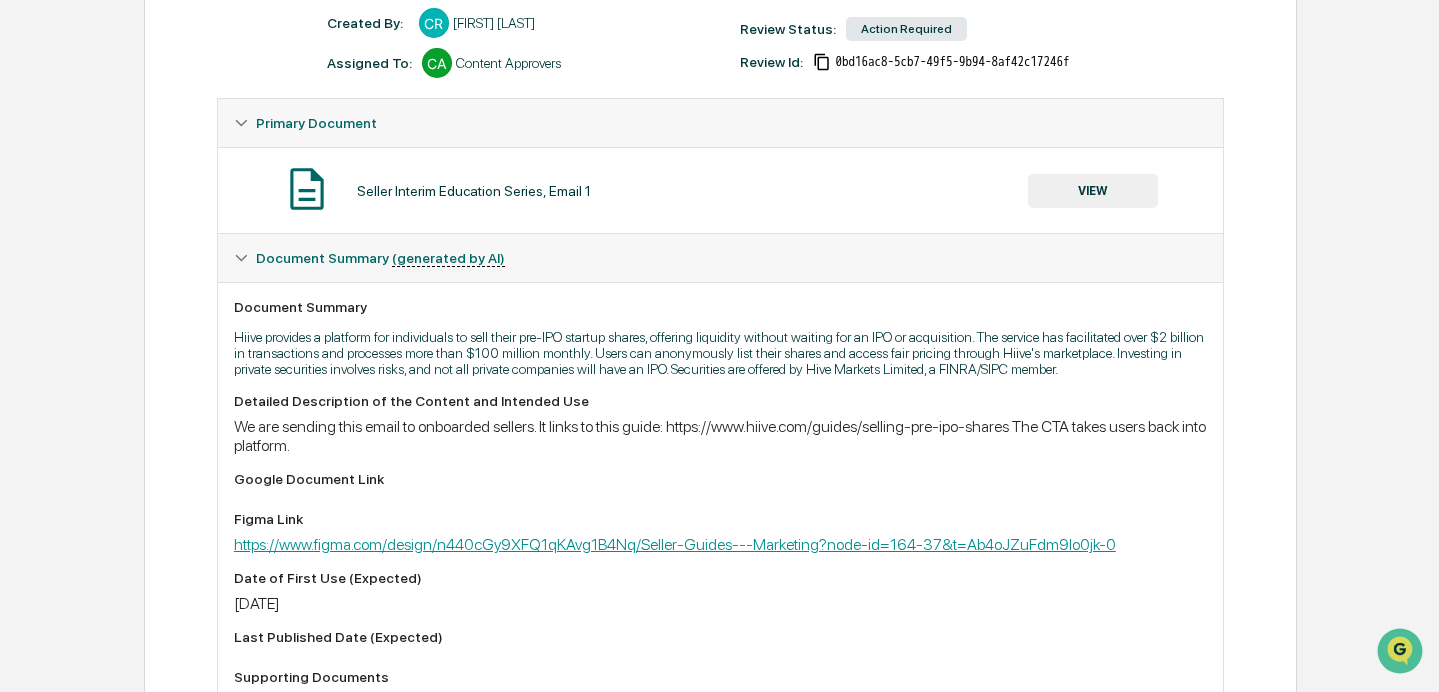 click on "https://www.figma.com/design/n440cGy9XFQ1qKAvg1B4Nq/Seller-Guides---Marketing?node-id=164-37&t=Ab4oJZuFdm9Io0jk-0" at bounding box center (675, 544) 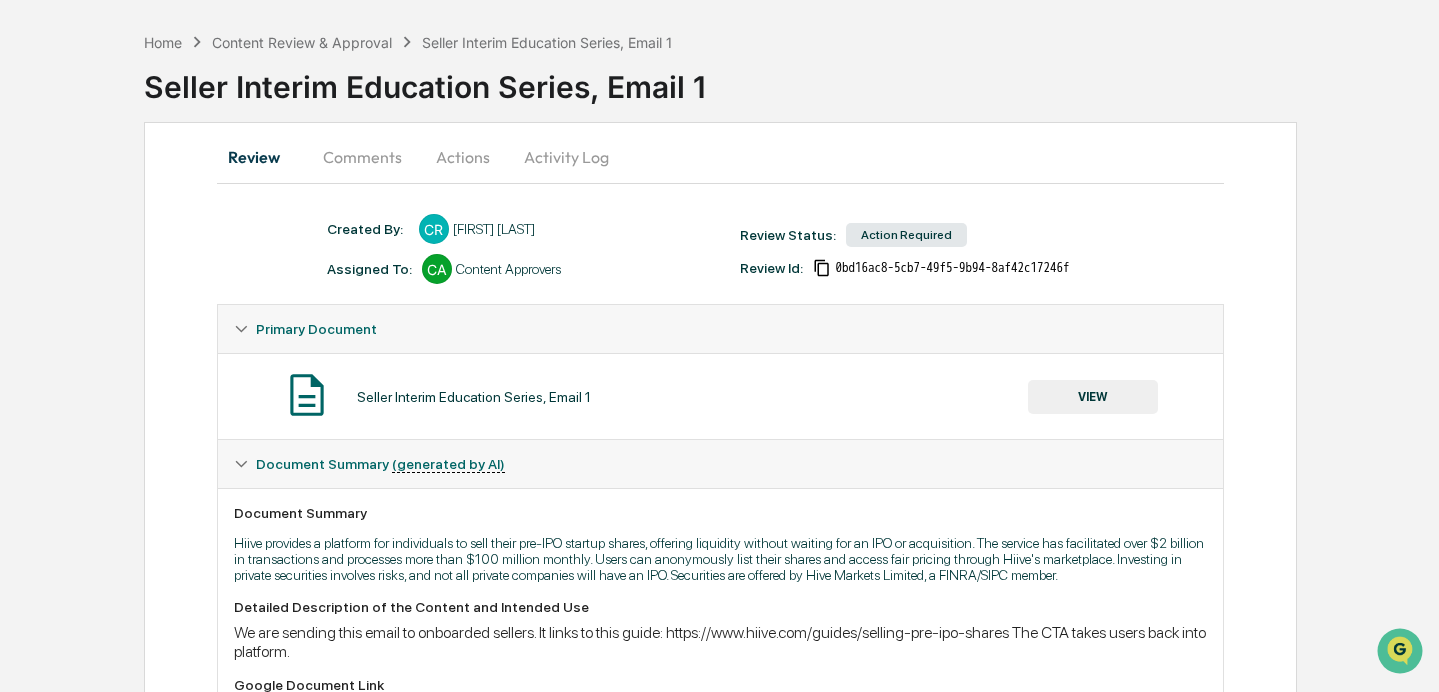 scroll, scrollTop: 0, scrollLeft: 0, axis: both 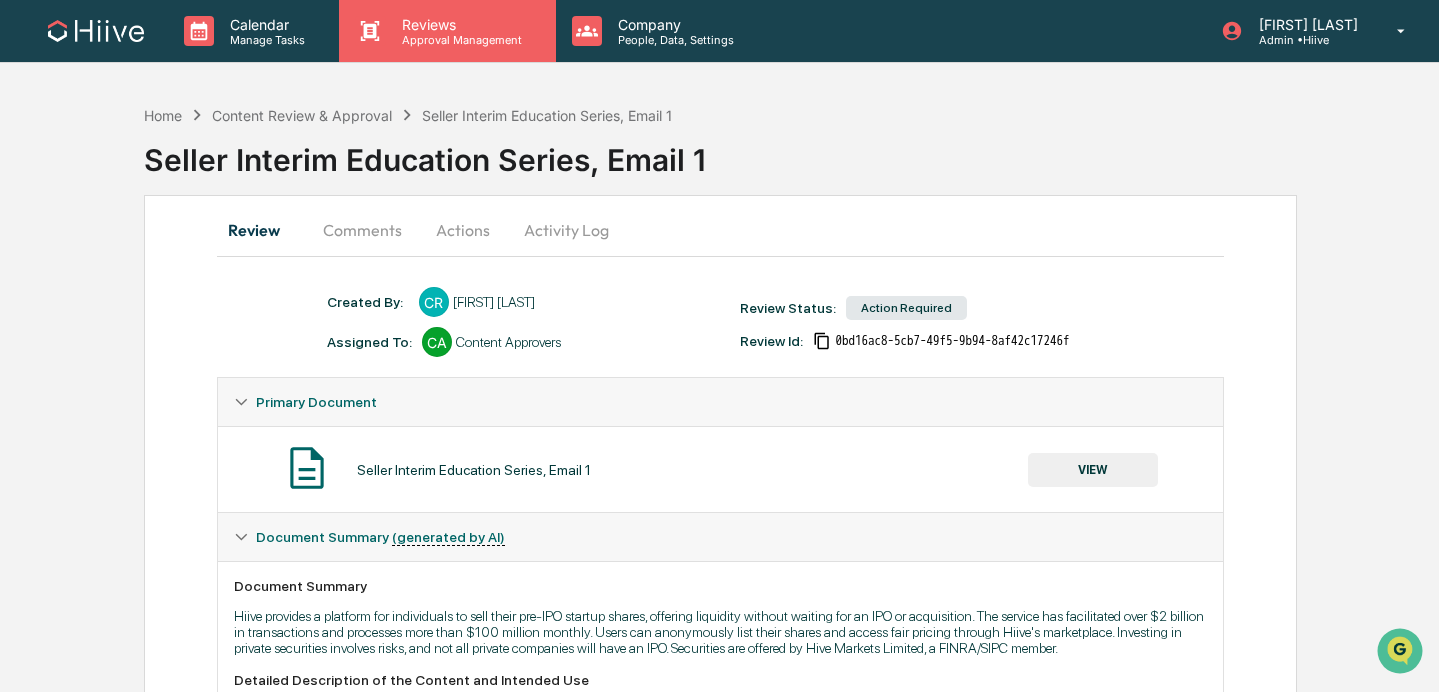 click on "Reviews Approval Management" at bounding box center [447, 31] 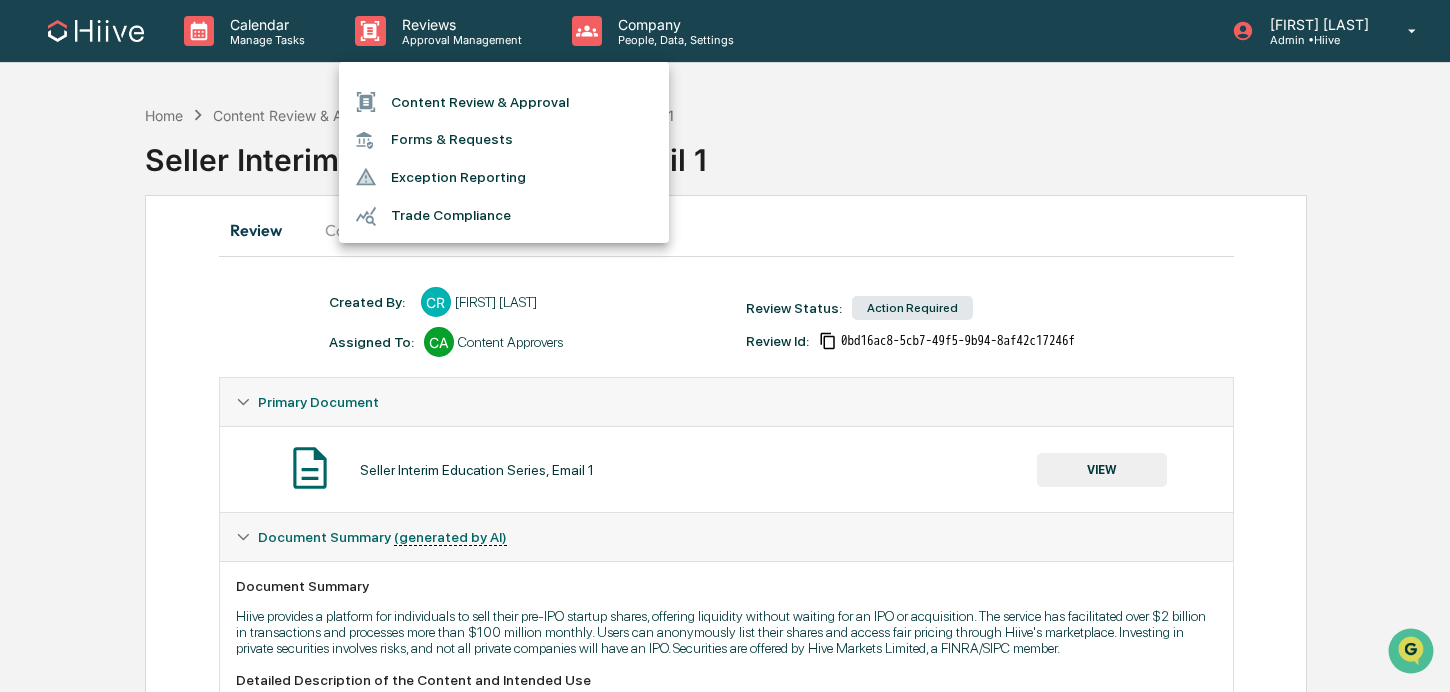click on "Content Review & Approval" at bounding box center (504, 102) 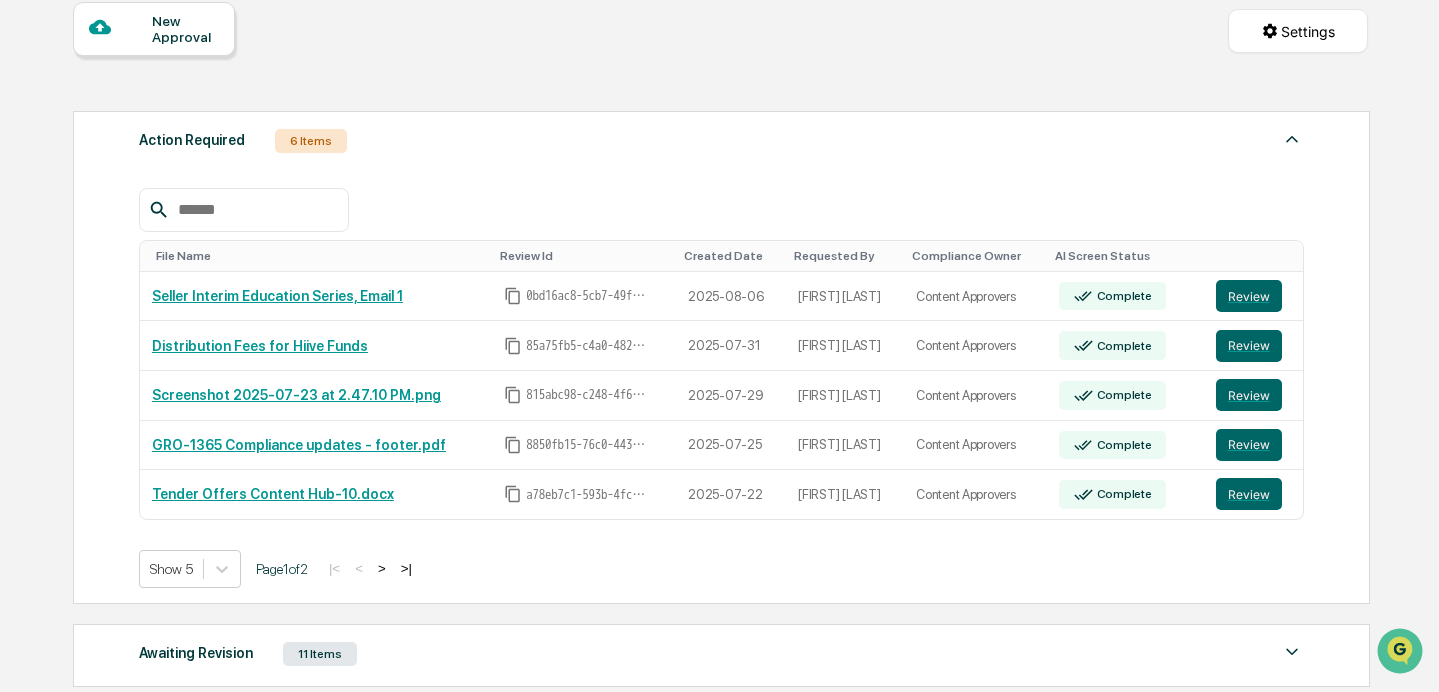 scroll, scrollTop: 198, scrollLeft: 0, axis: vertical 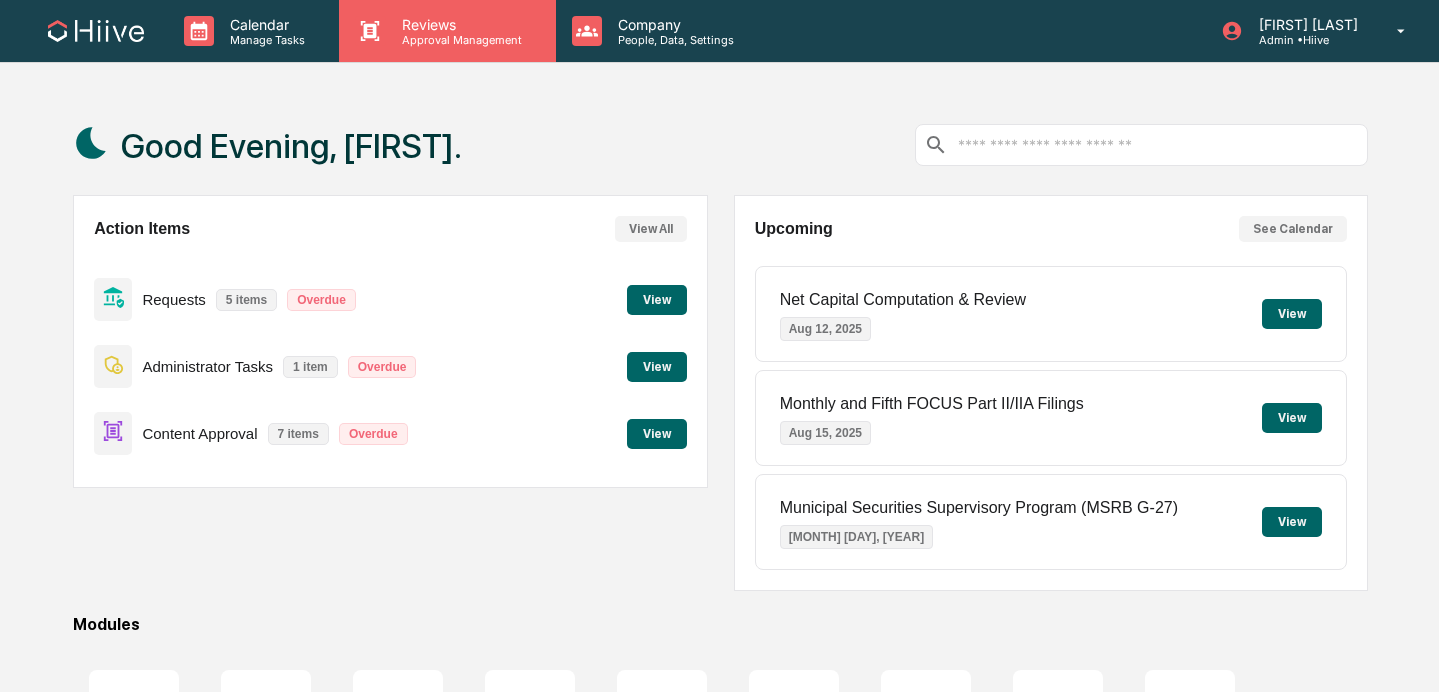 click on "Reviews" at bounding box center (459, 24) 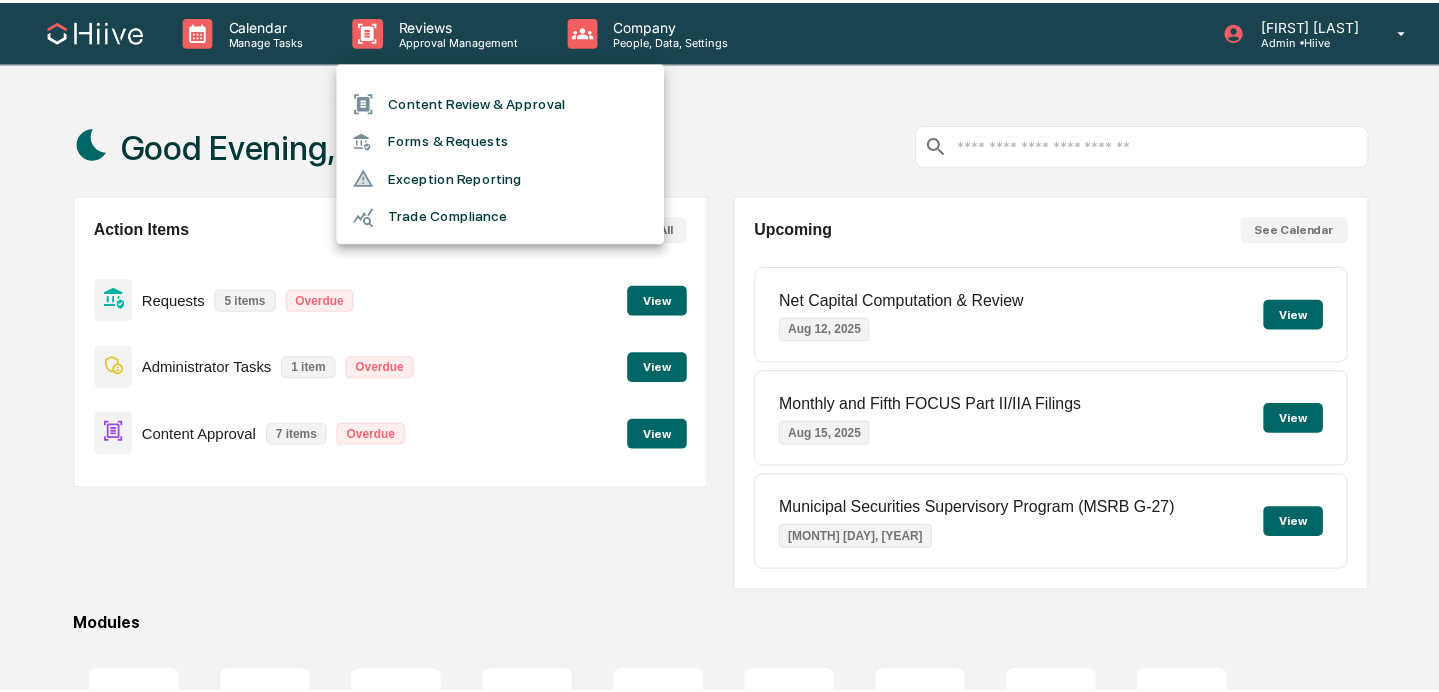 scroll, scrollTop: 0, scrollLeft: 0, axis: both 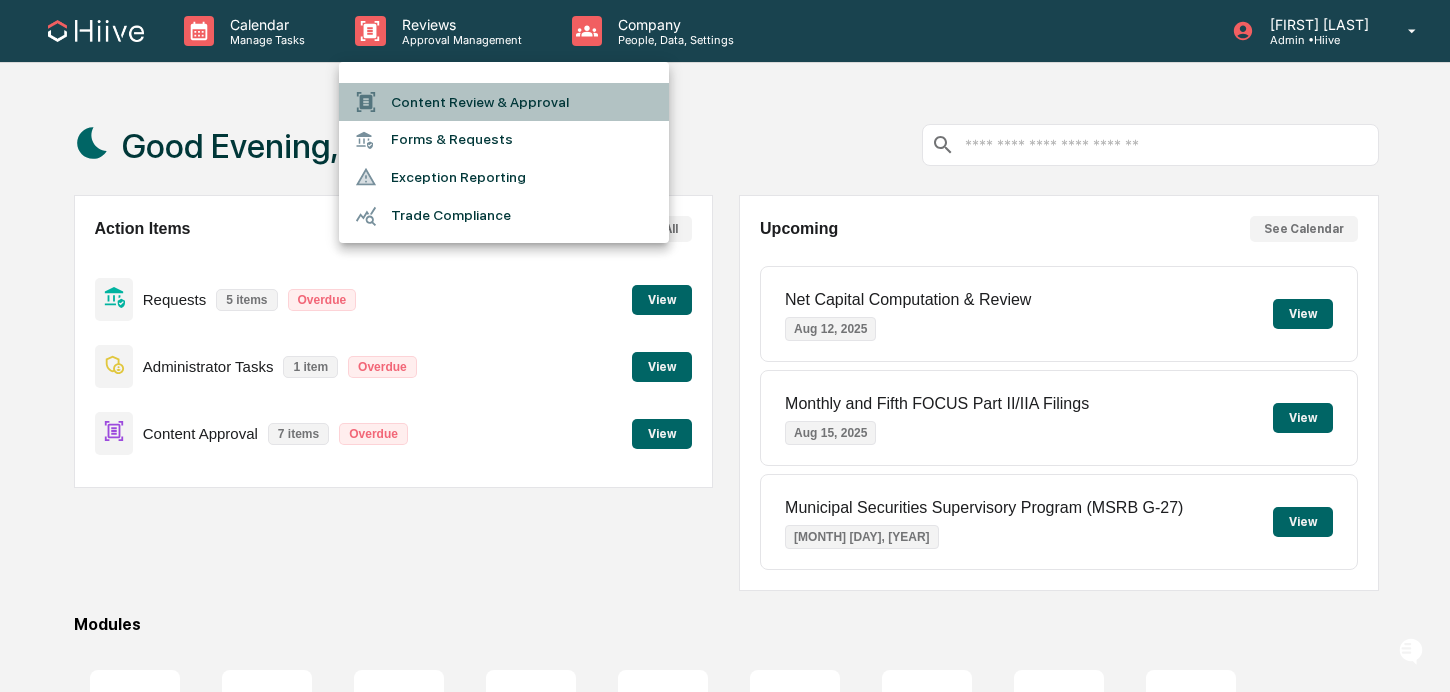 click on "Content Review & Approval" at bounding box center (504, 102) 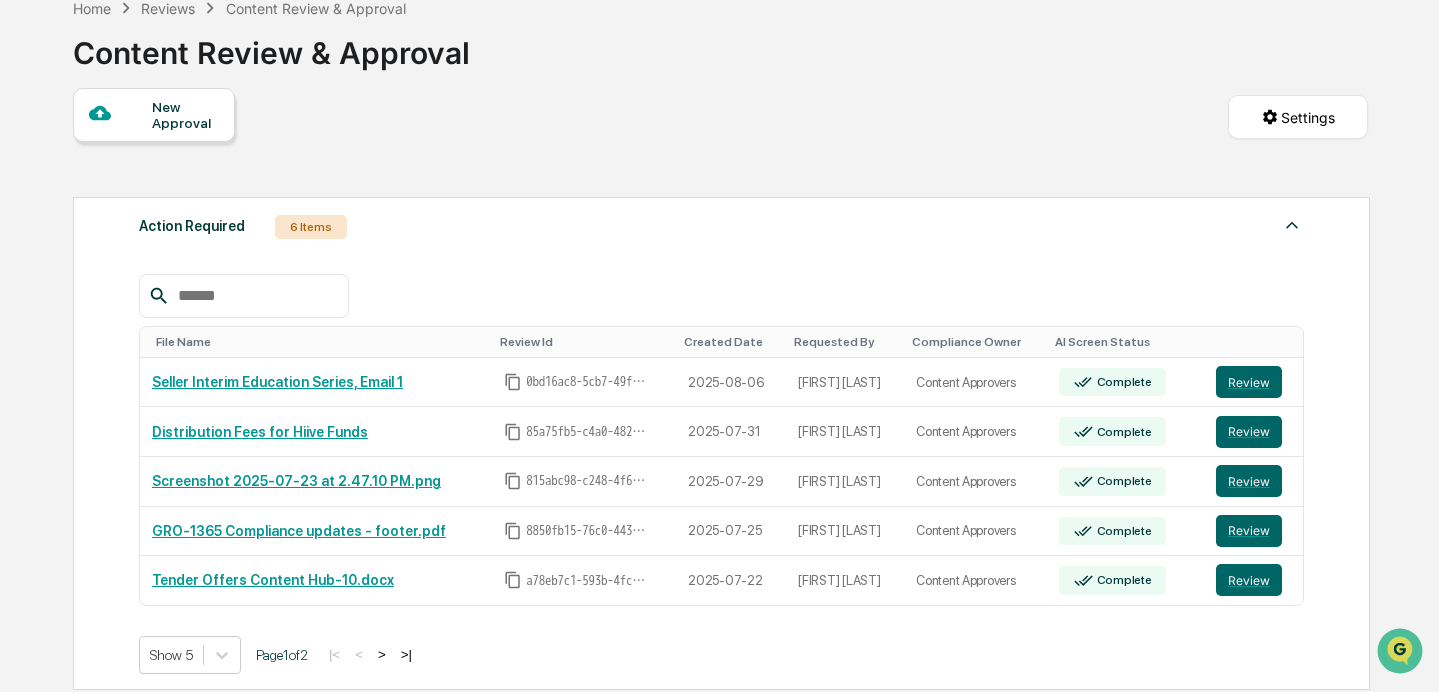 scroll, scrollTop: 109, scrollLeft: 0, axis: vertical 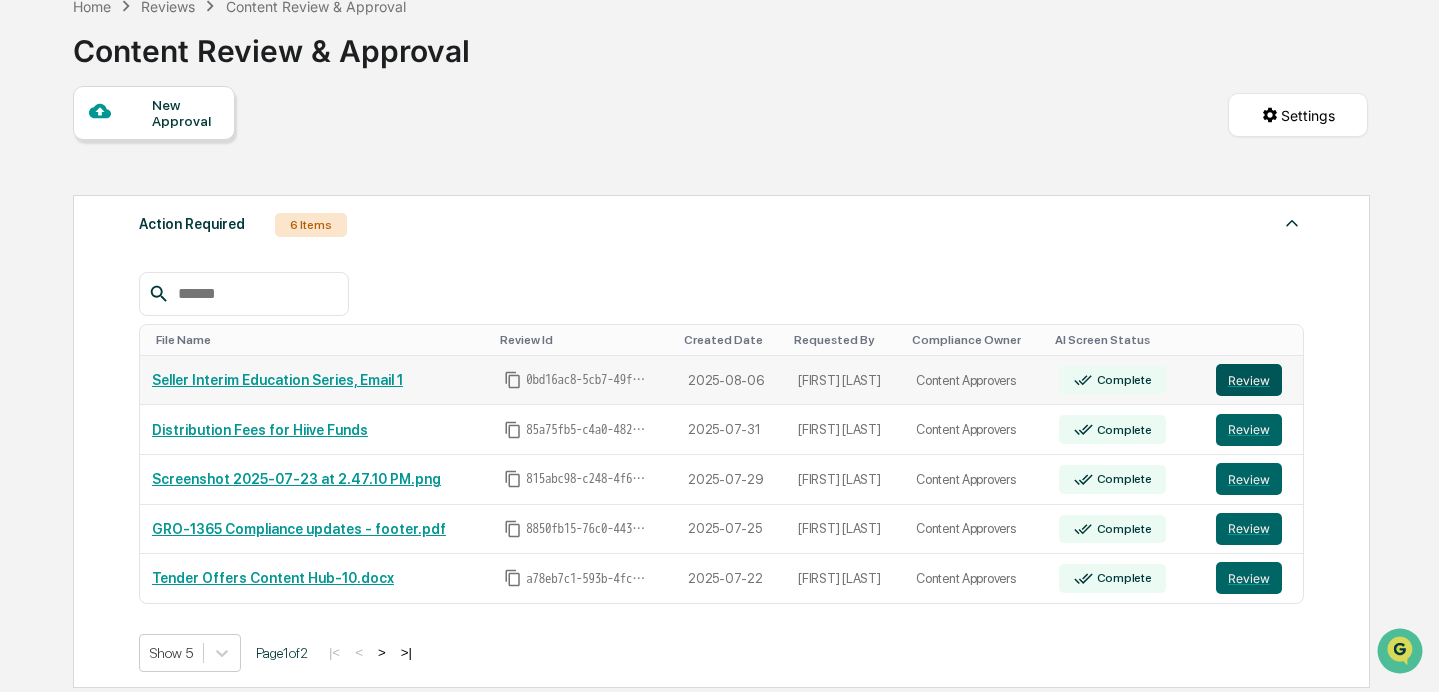 click on "Review" at bounding box center [1249, 380] 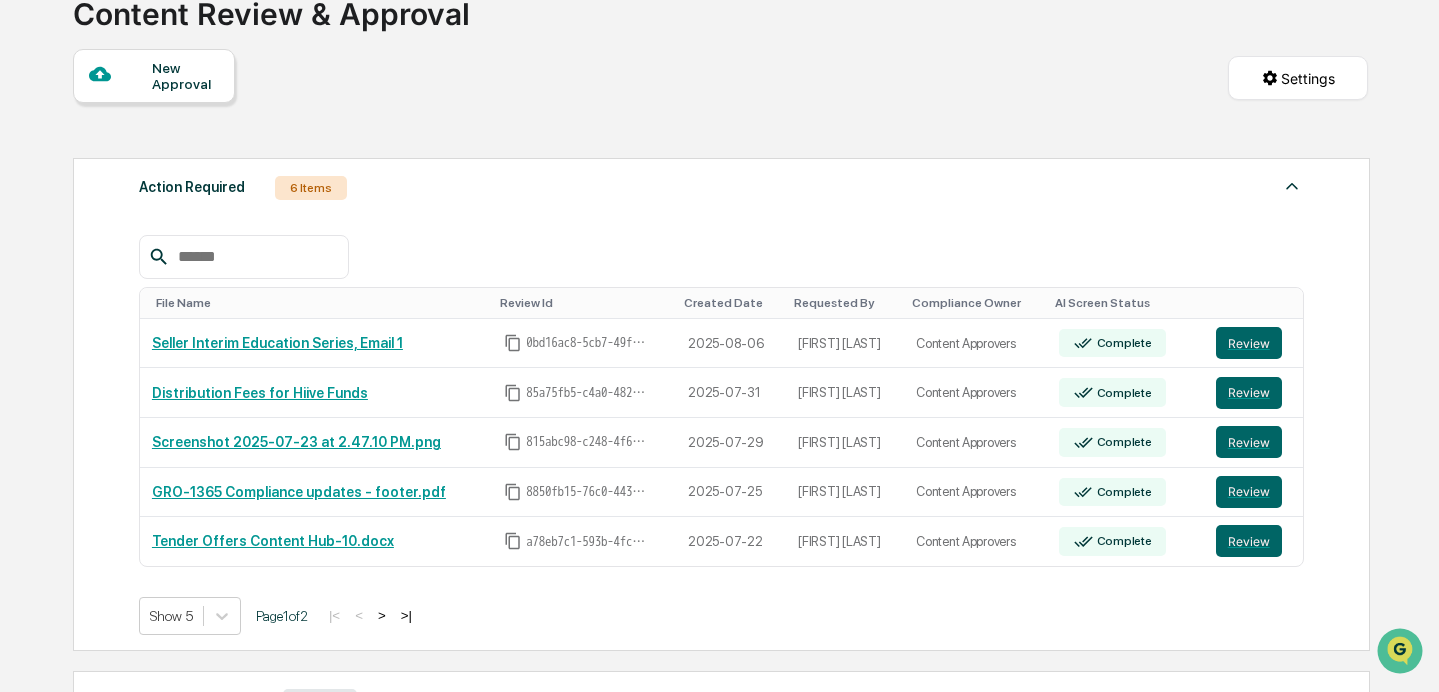 scroll, scrollTop: 147, scrollLeft: 0, axis: vertical 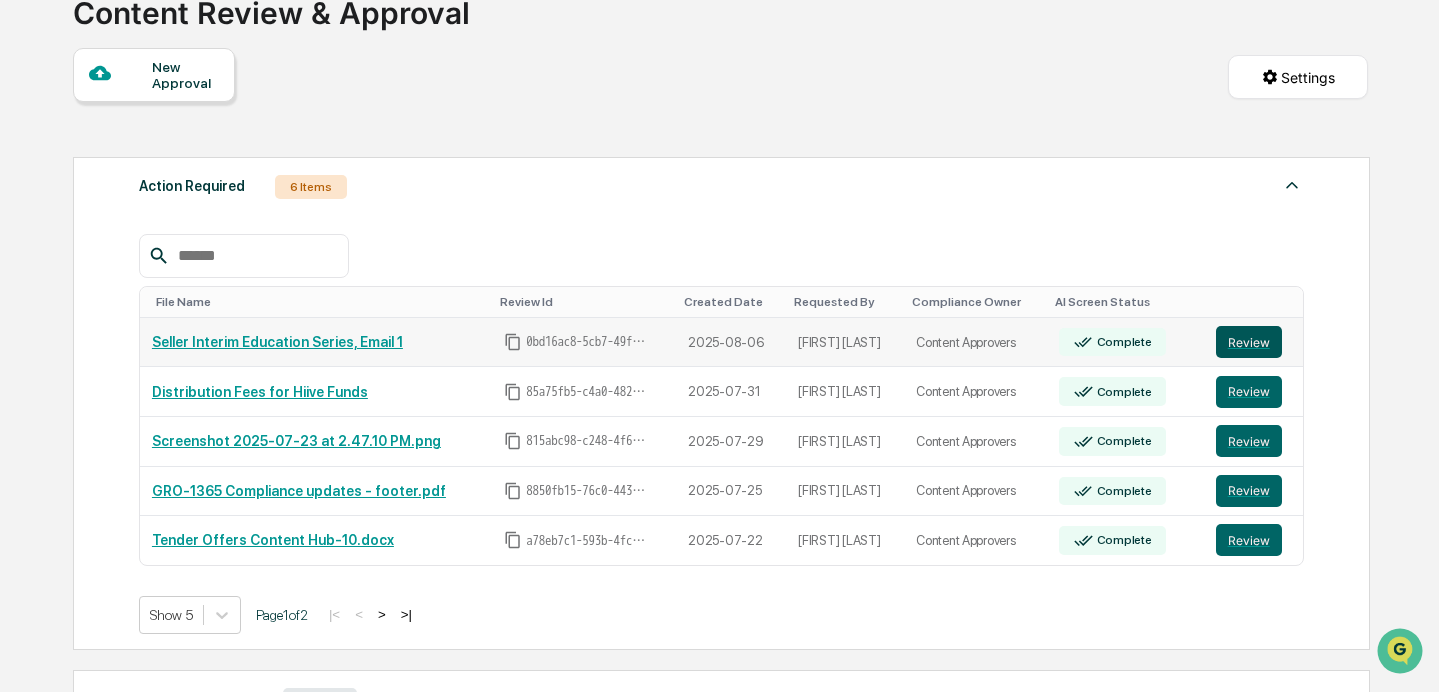 click on "Review" at bounding box center [1249, 342] 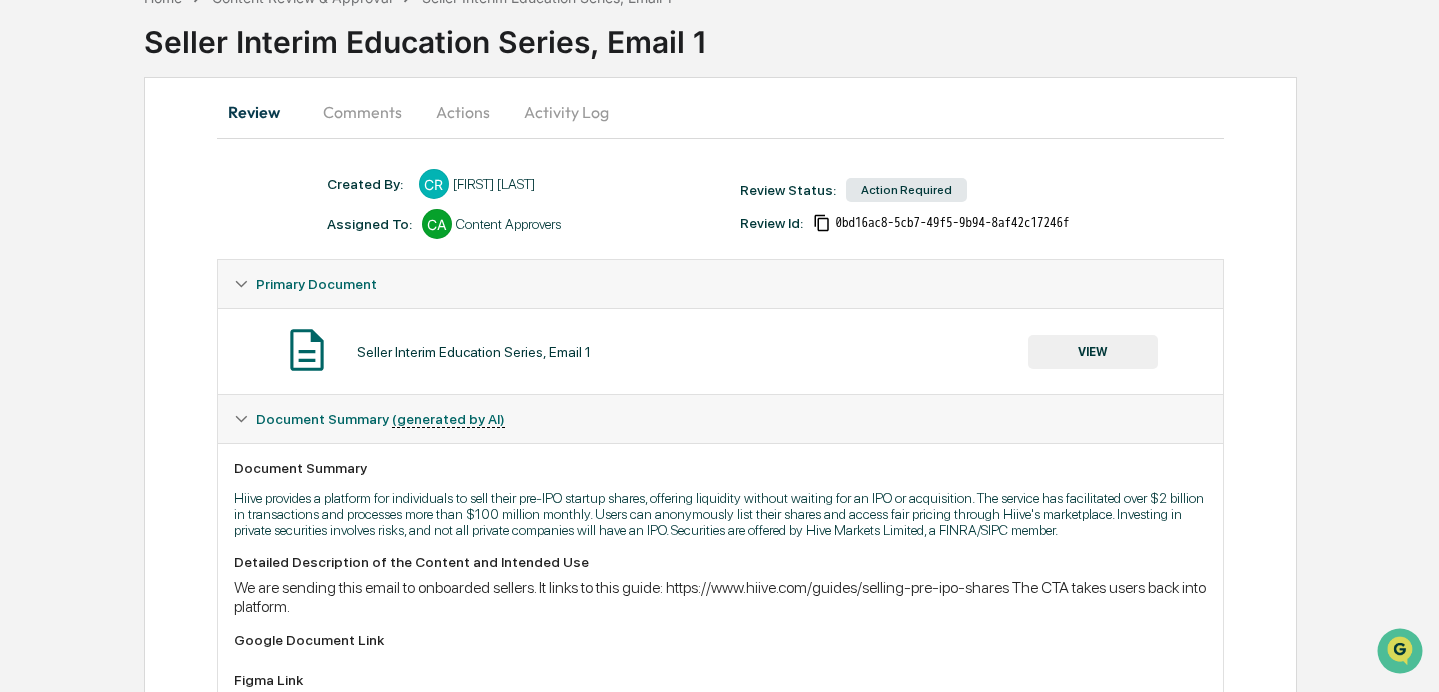 scroll, scrollTop: 0, scrollLeft: 0, axis: both 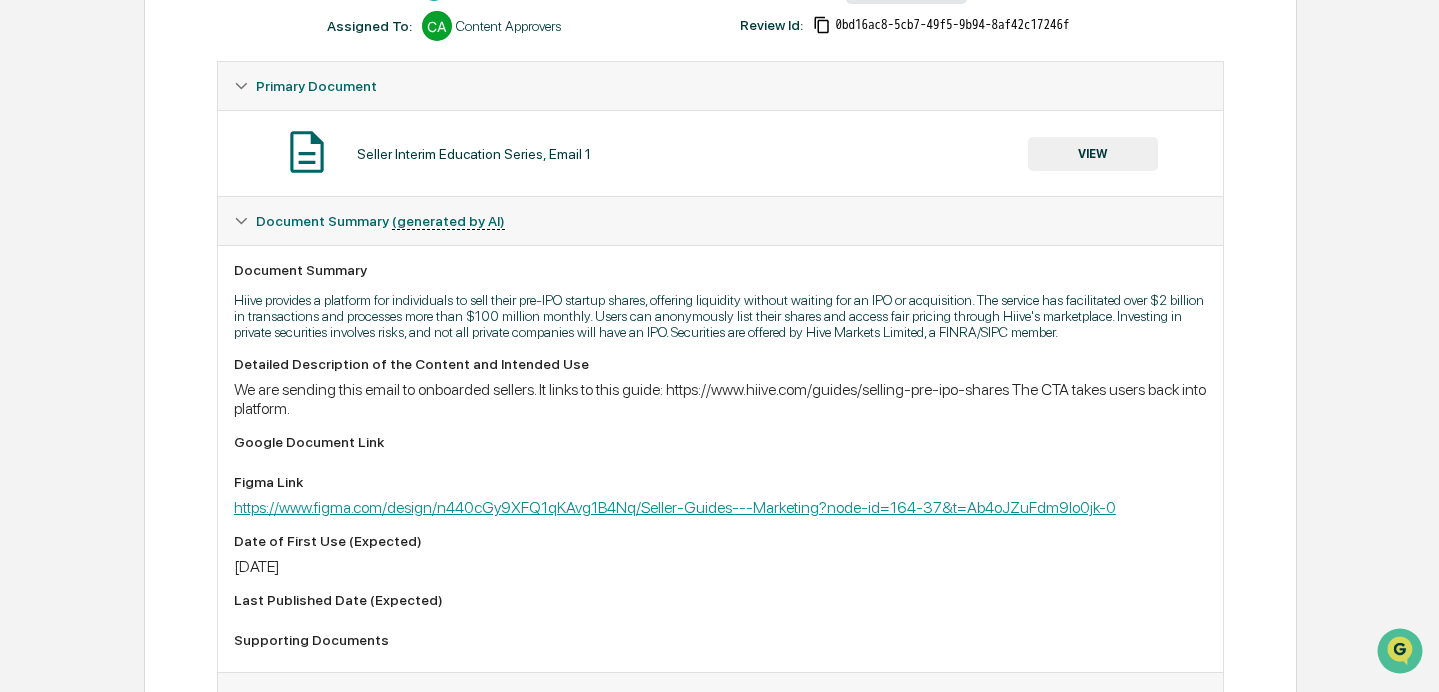 click on "https://www.figma.com/design/n440cGy9XFQ1qKAvg1B4Nq/Seller-Guides---Marketing?node-id=164-37&t=Ab4oJZuFdm9Io0jk-0" at bounding box center [675, 507] 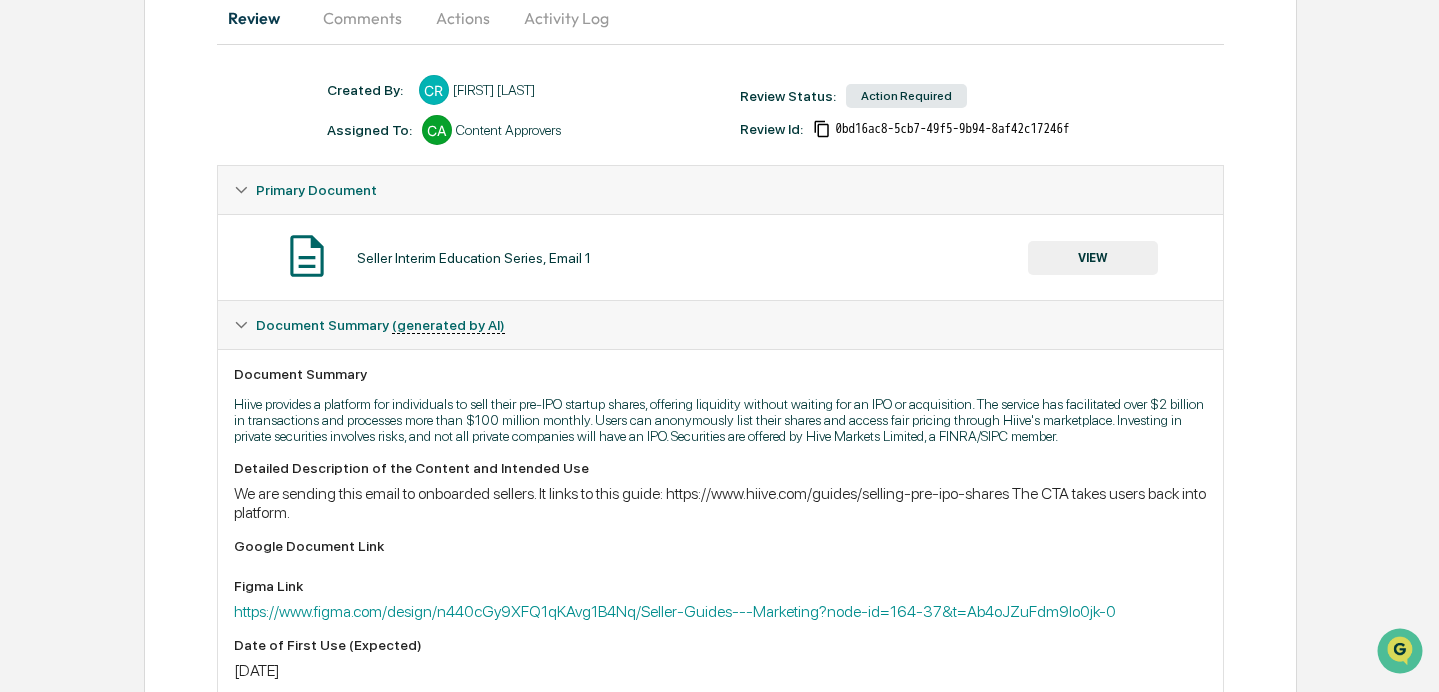 scroll, scrollTop: 0, scrollLeft: 0, axis: both 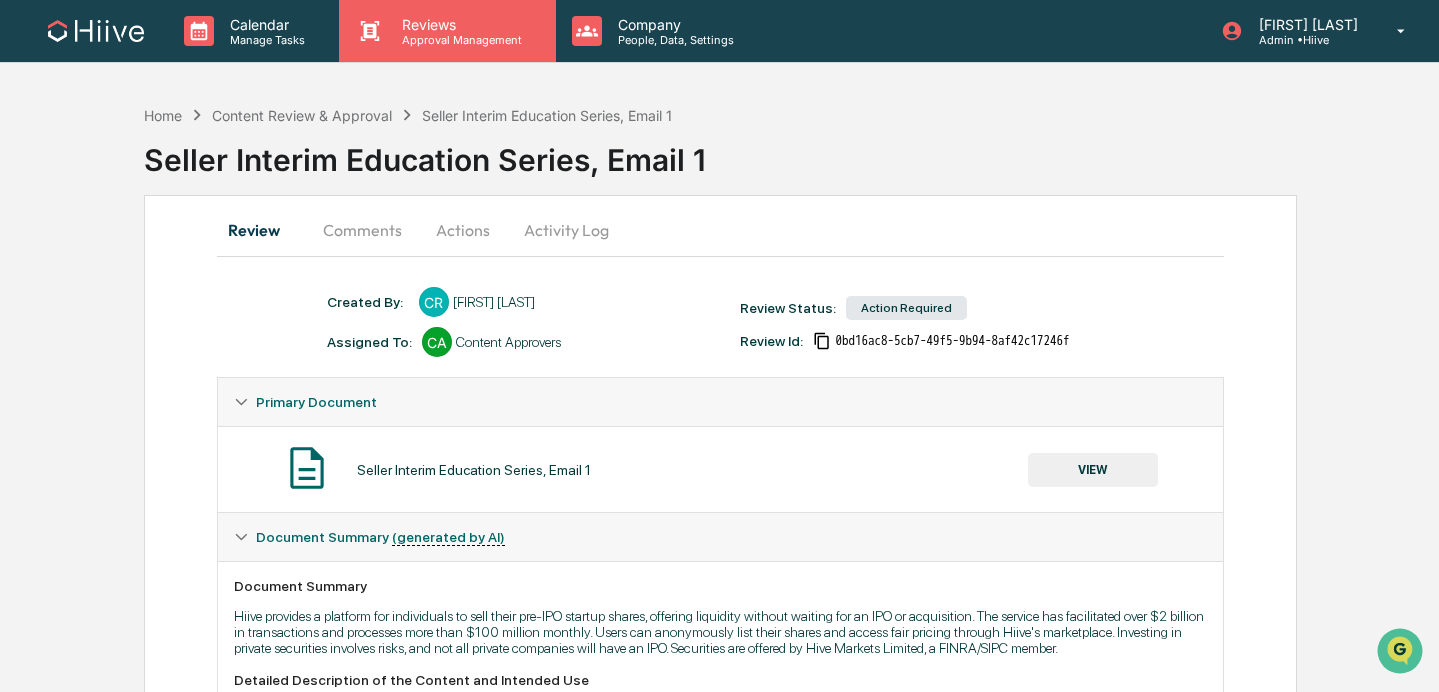 click on "Reviews Approval Management" at bounding box center [447, 31] 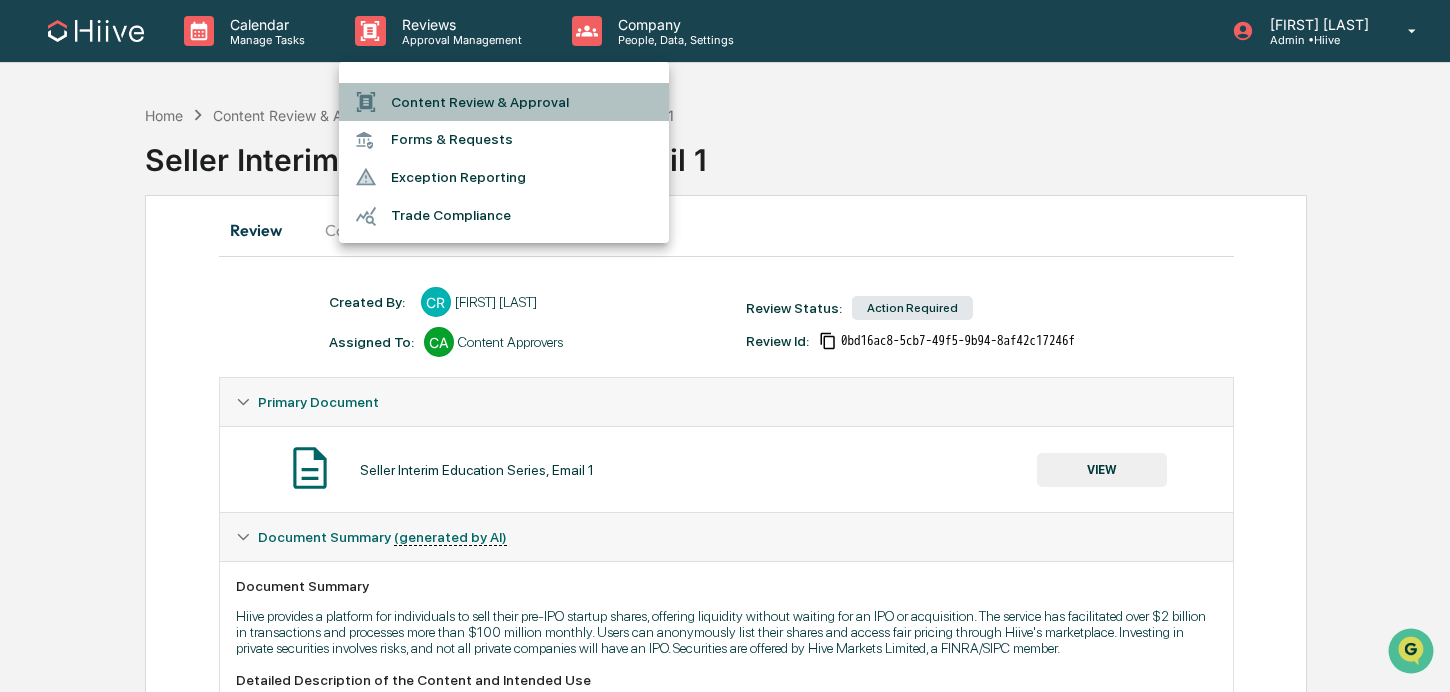click on "Content Review & Approval" at bounding box center (504, 102) 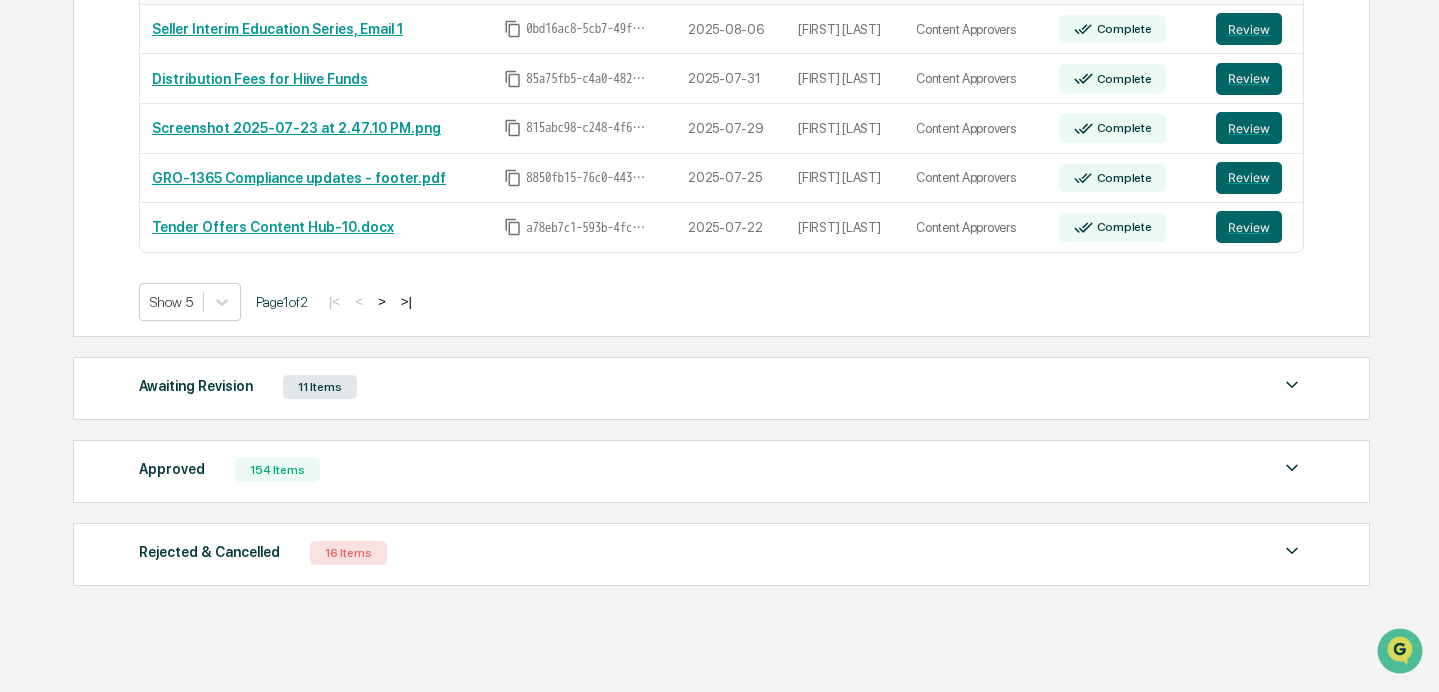 scroll, scrollTop: 494, scrollLeft: 0, axis: vertical 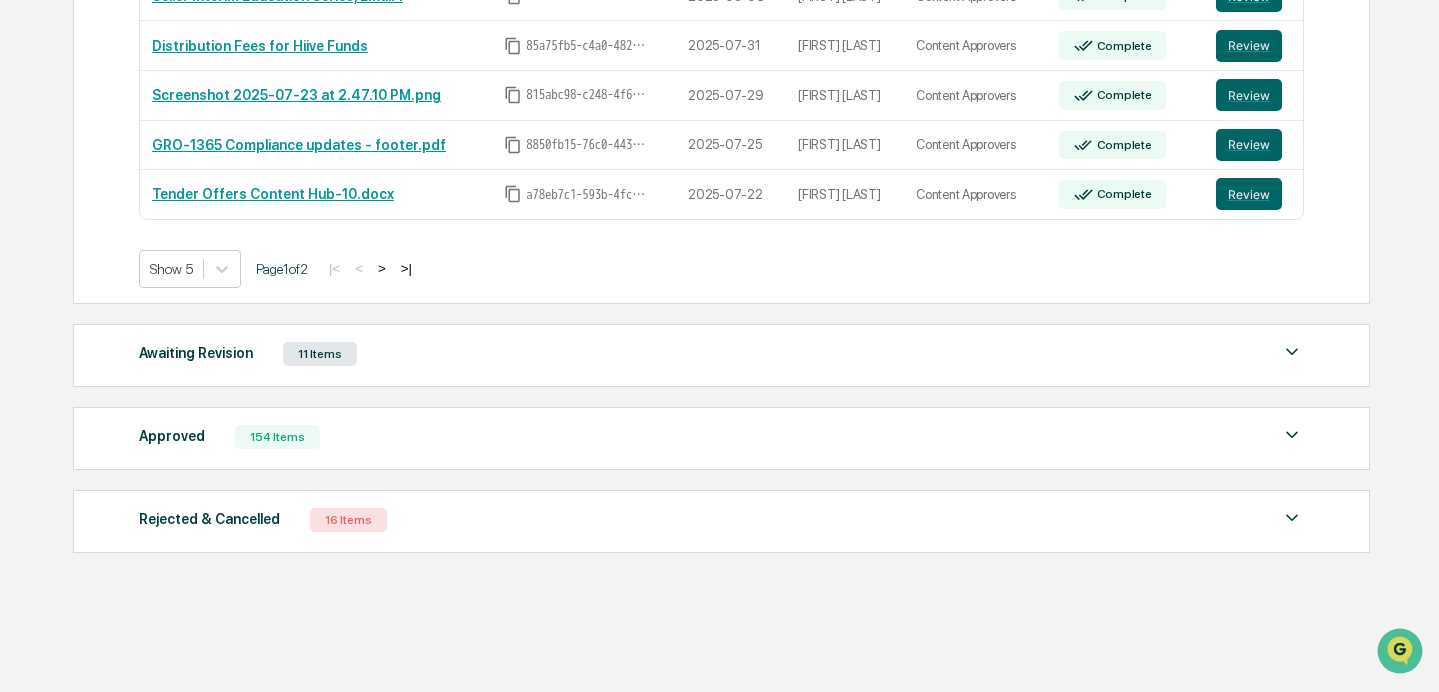 click on "154 Items" at bounding box center (277, 437) 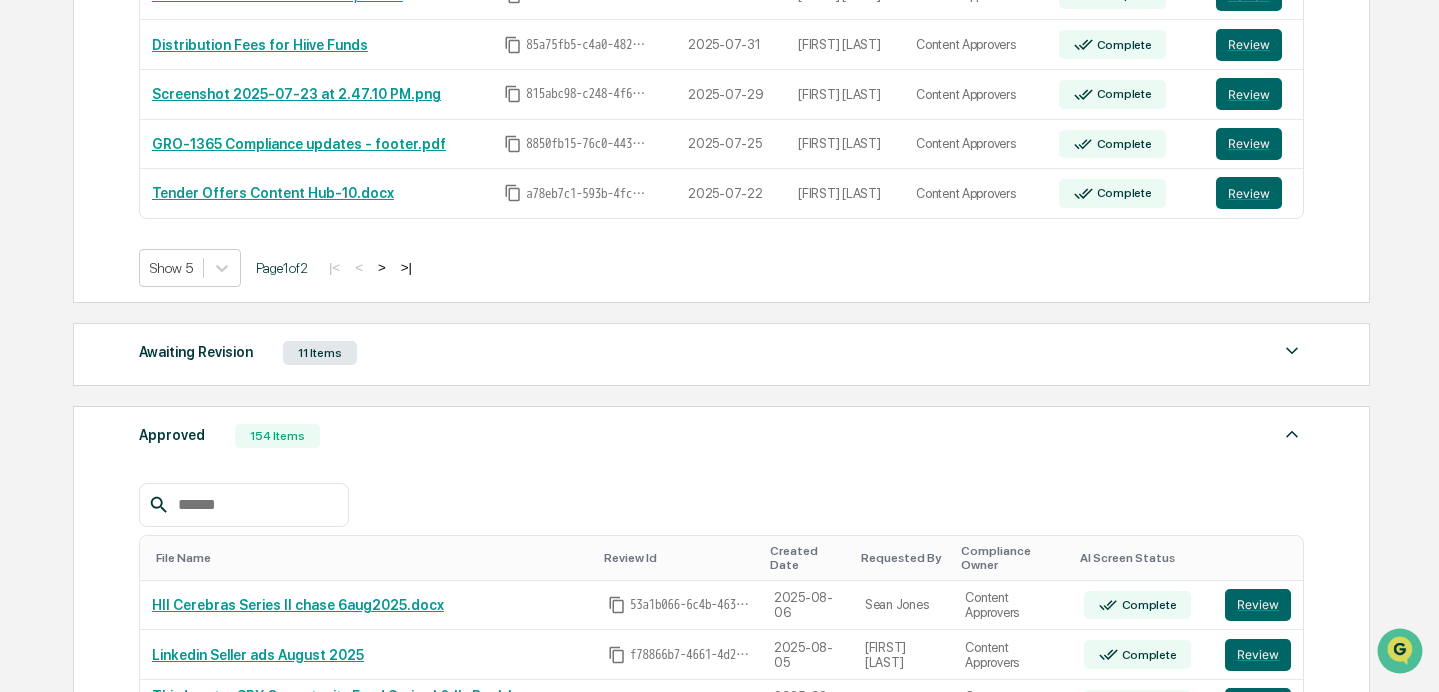 click at bounding box center (244, 505) 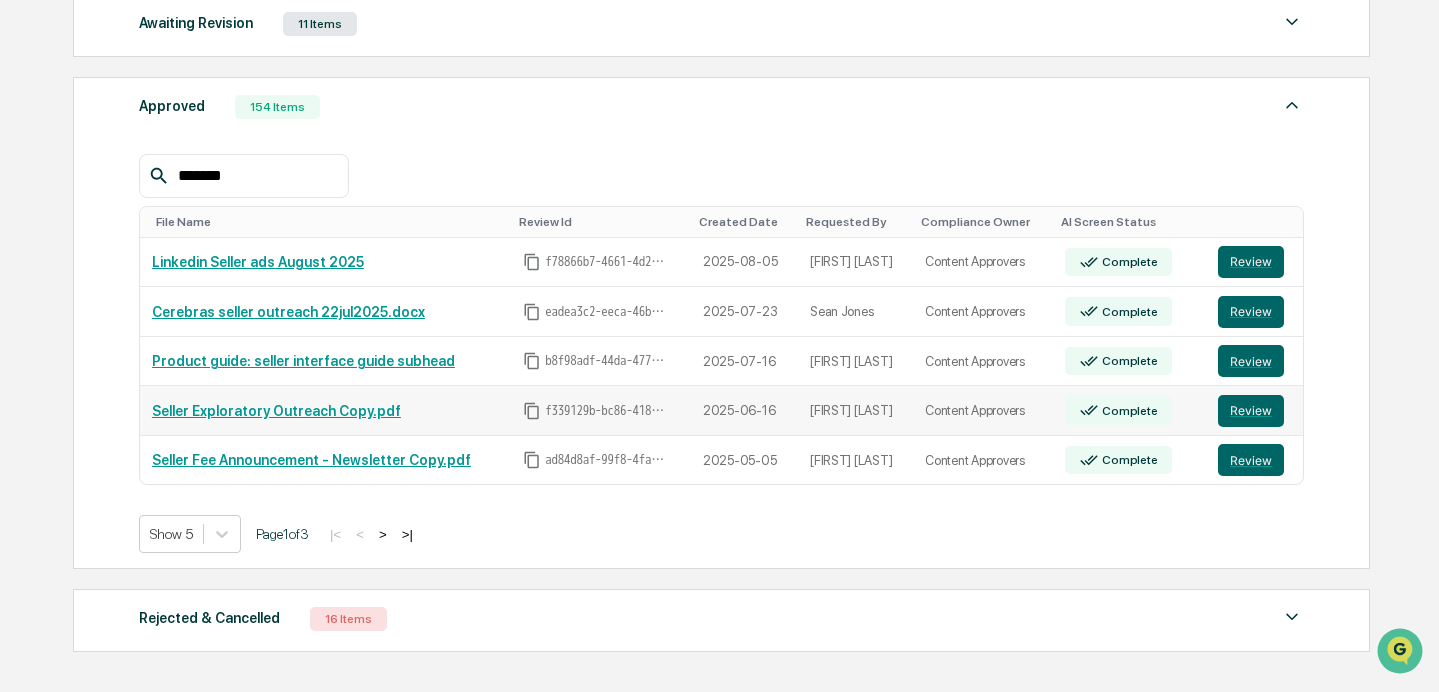 scroll, scrollTop: 827, scrollLeft: 0, axis: vertical 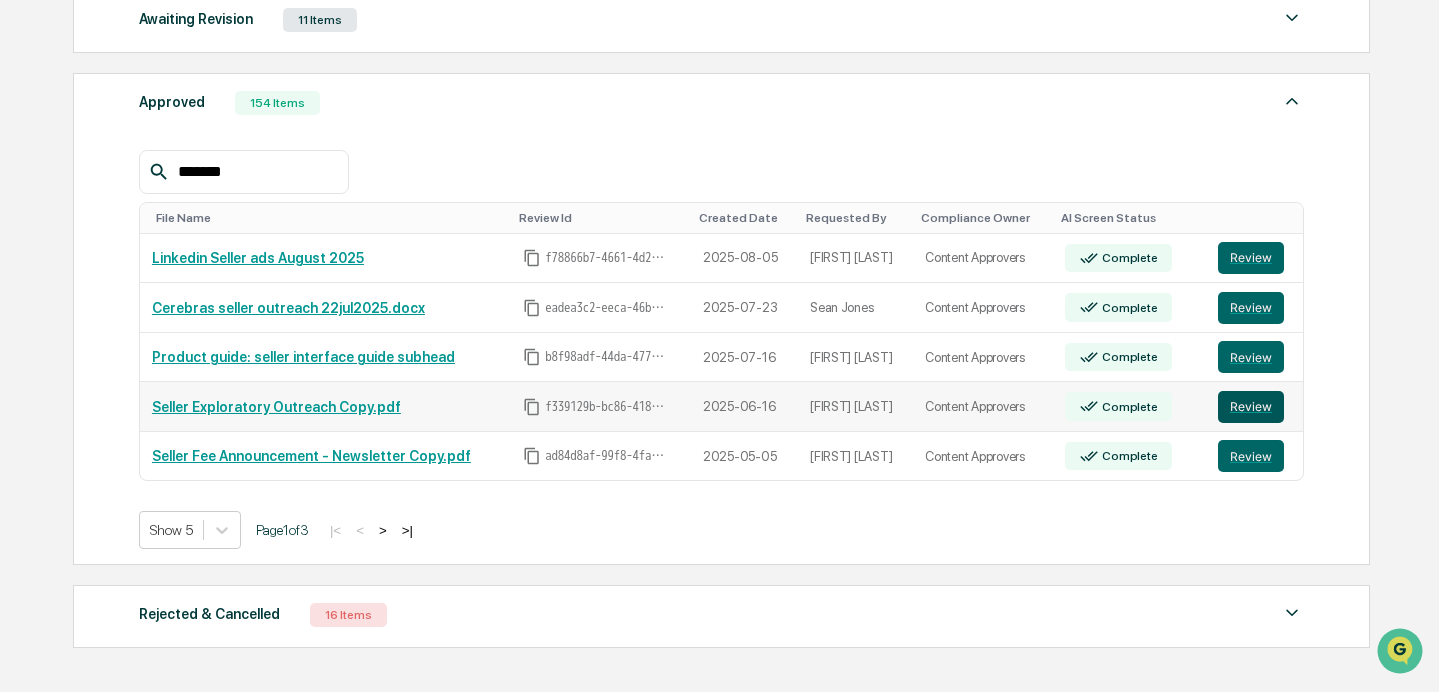 type on "******" 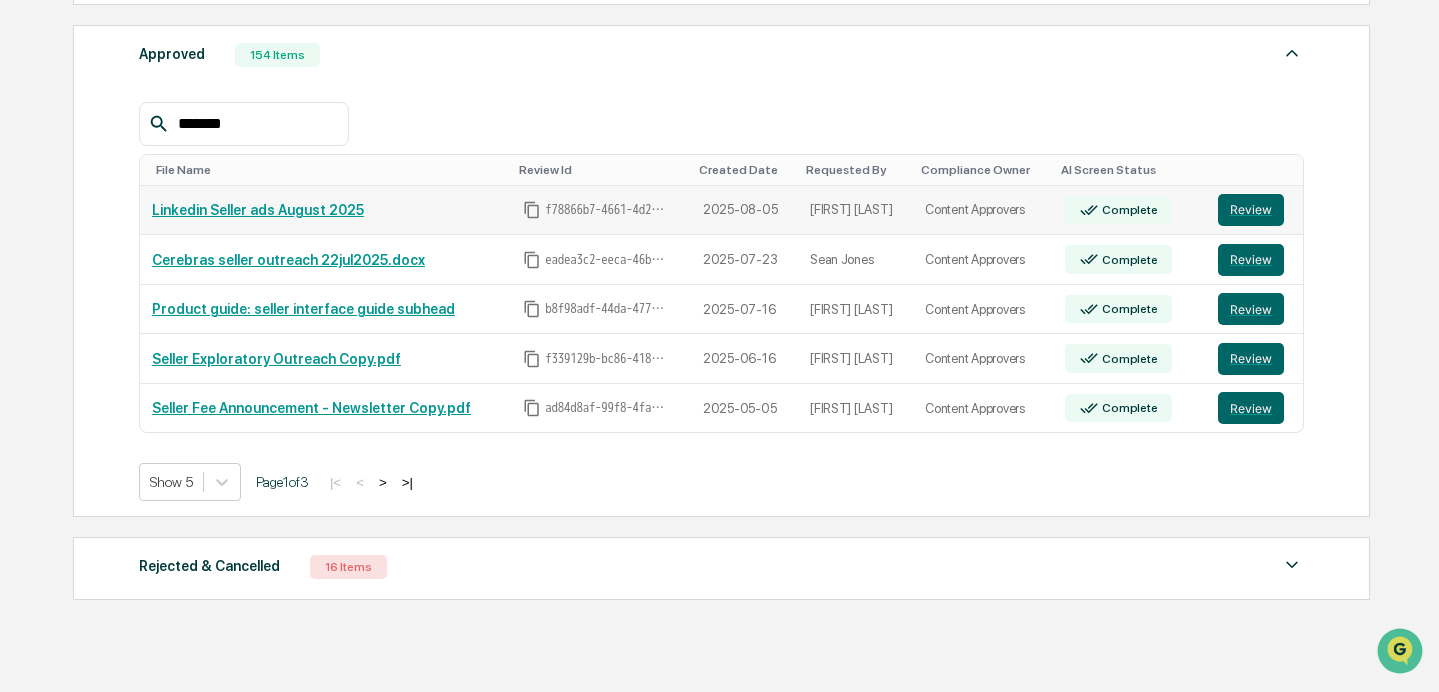 scroll, scrollTop: 877, scrollLeft: 0, axis: vertical 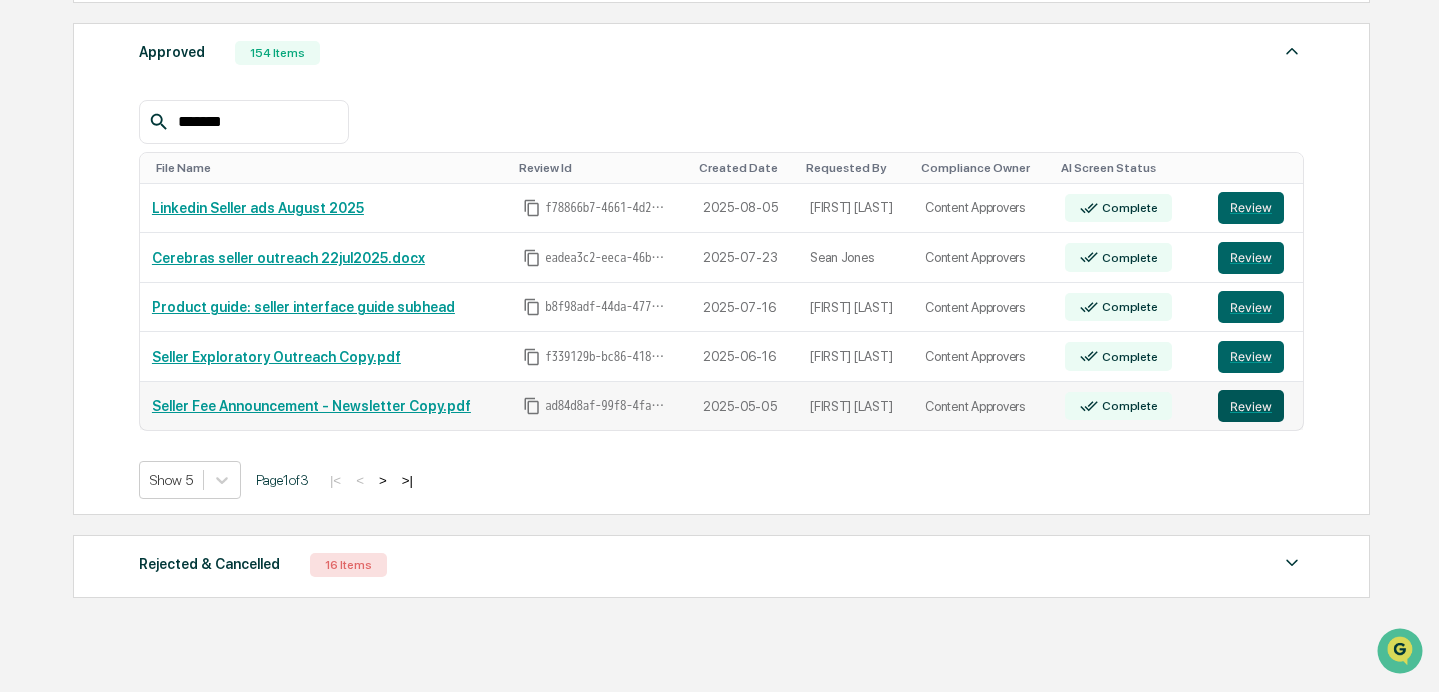 click on "Review" at bounding box center [1251, 406] 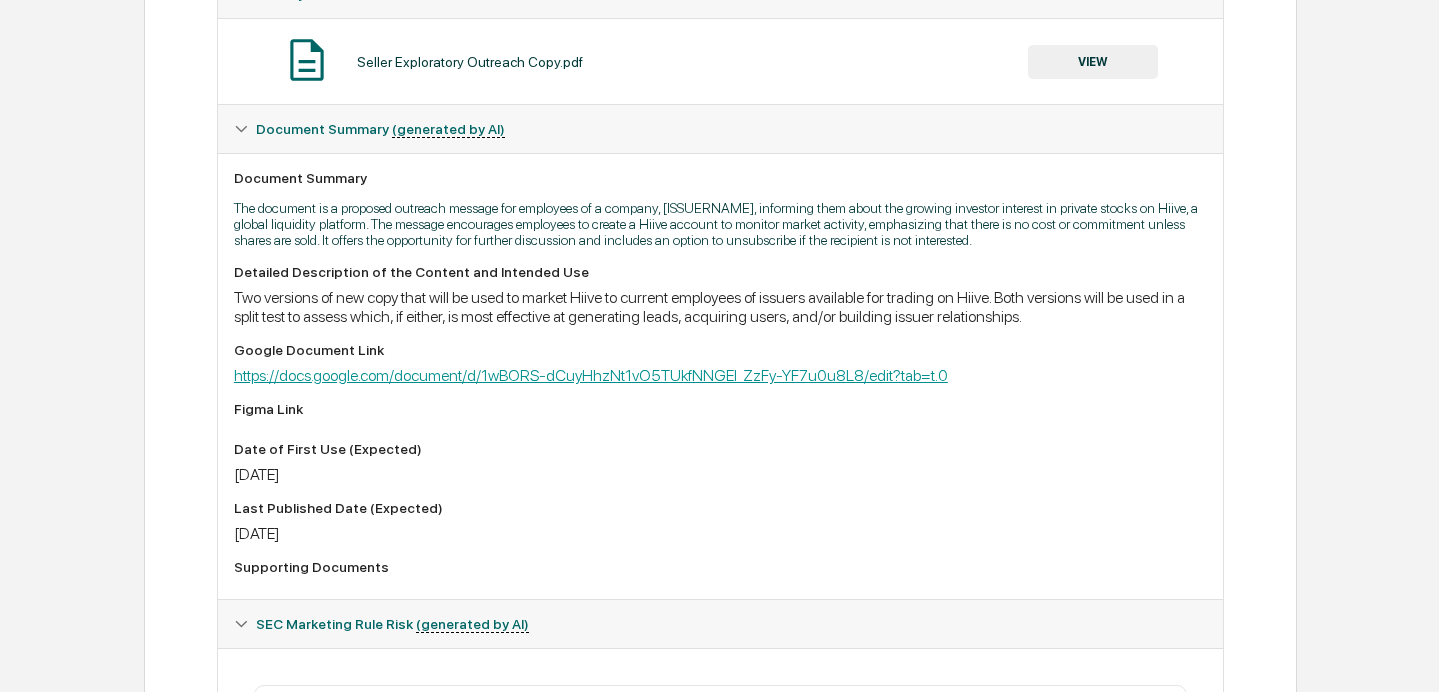scroll, scrollTop: 0, scrollLeft: 0, axis: both 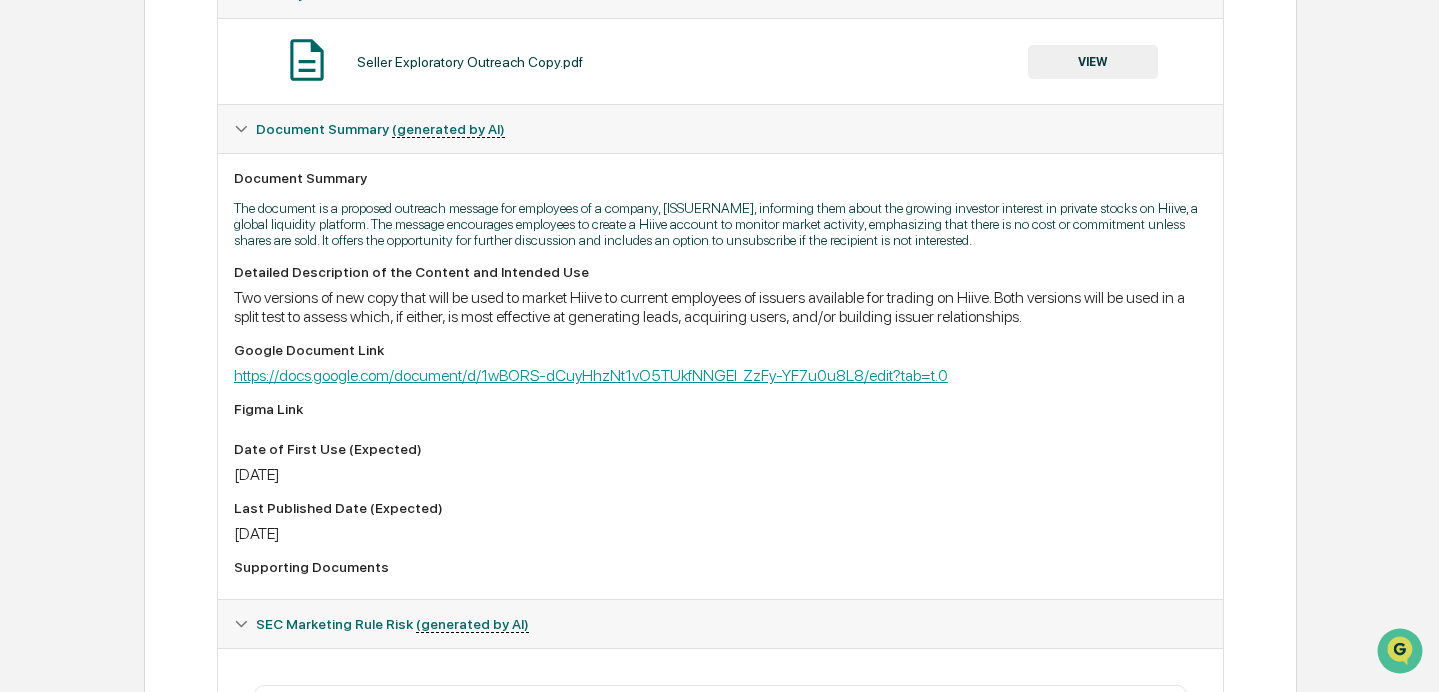 click on "https://docs.google.com/document/d/1wBORS-dCuyHhzNt1vO5TUkfNNGEI_ZzFy-YF7u0u8L8/edit?tab=t.0" at bounding box center [591, 375] 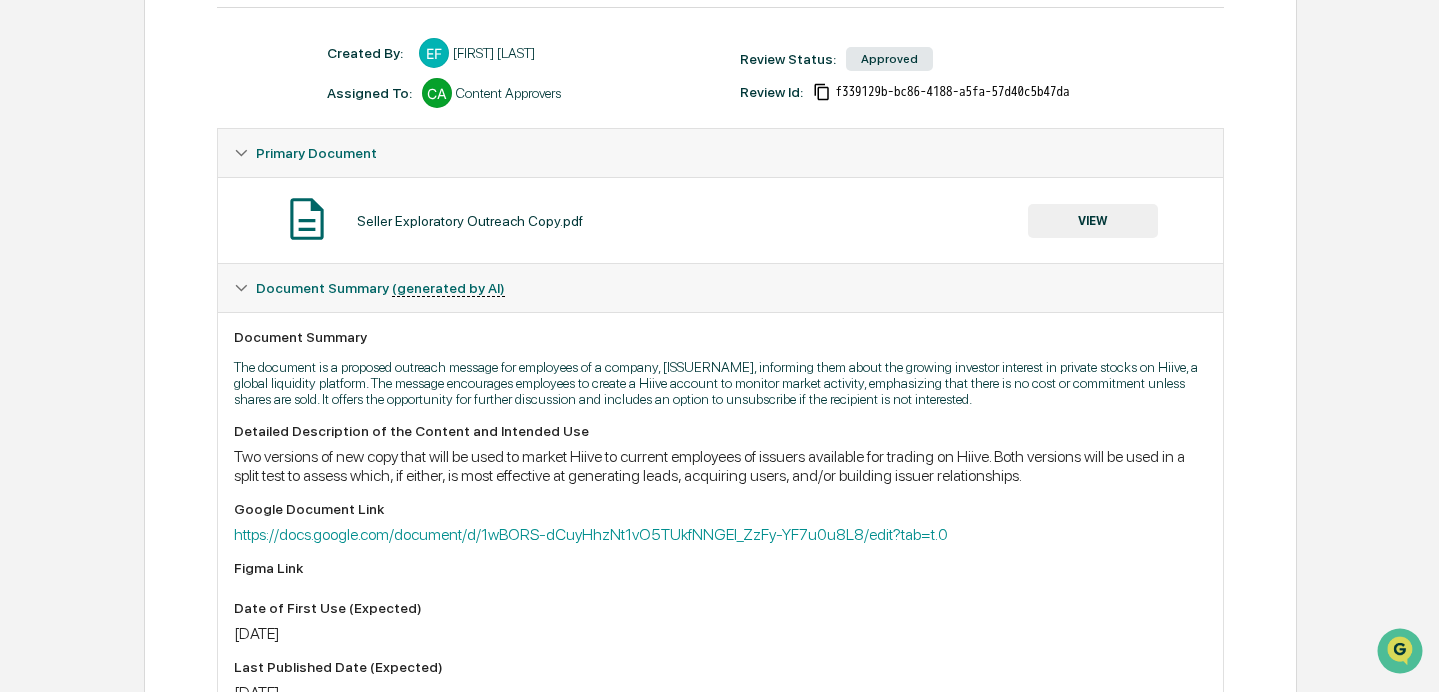 scroll, scrollTop: 37, scrollLeft: 0, axis: vertical 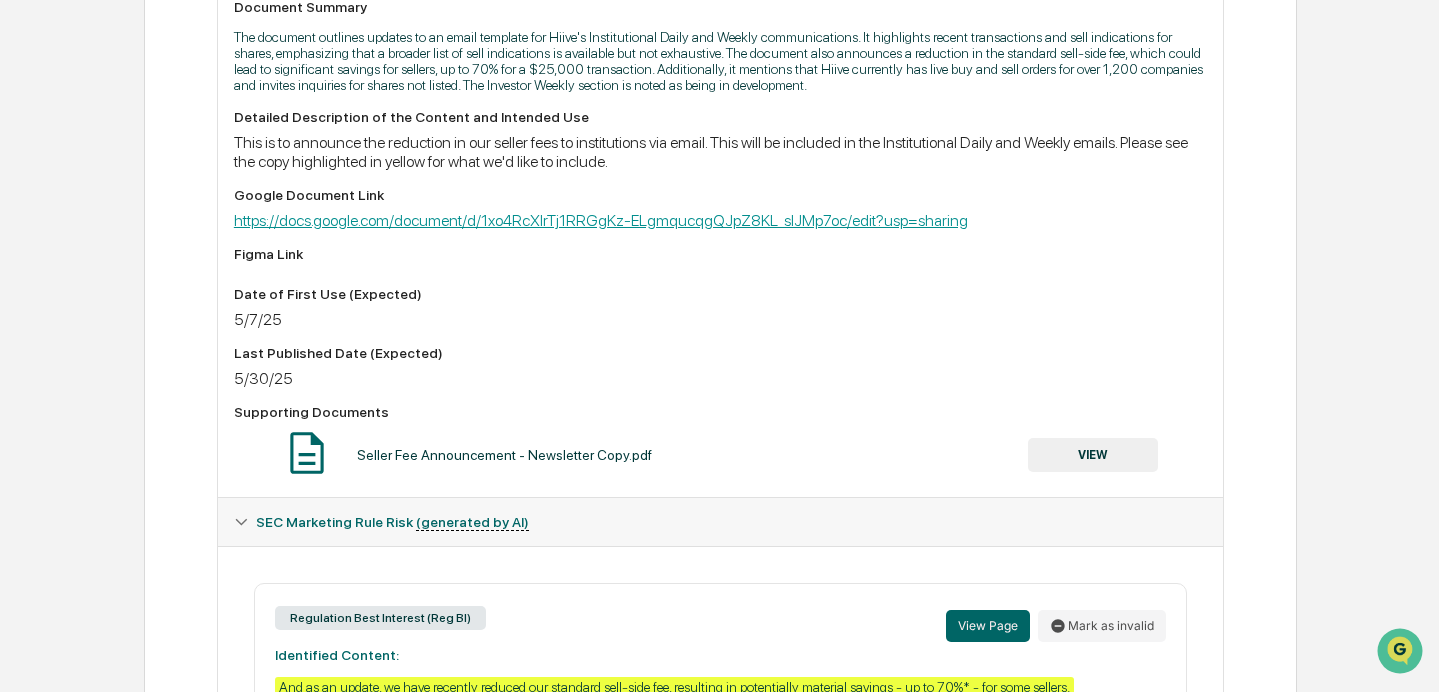 click on "https://docs.google.com/document/d/1xo4RcXIrTj1RRGgKz-ELgmqucqgQJpZ8KL_slJMp7oc/edit?usp=sharing" at bounding box center [601, 220] 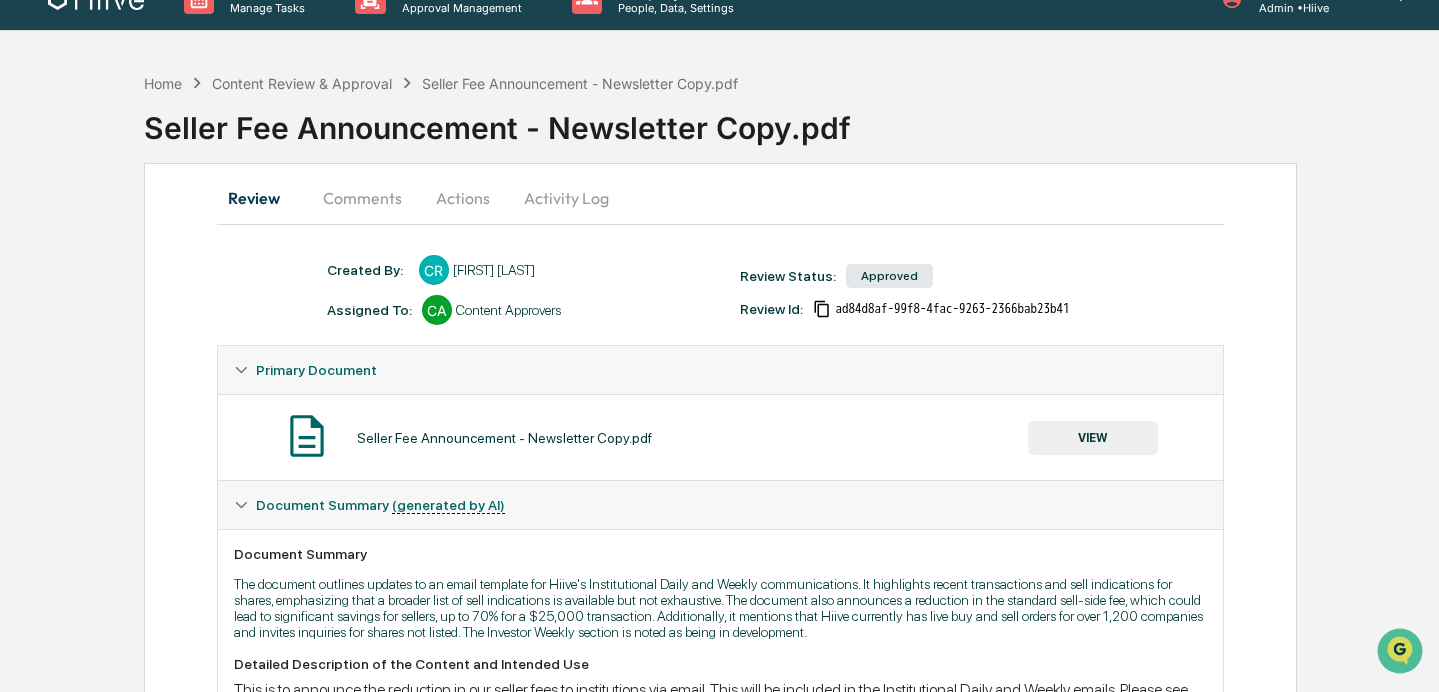 scroll, scrollTop: 0, scrollLeft: 0, axis: both 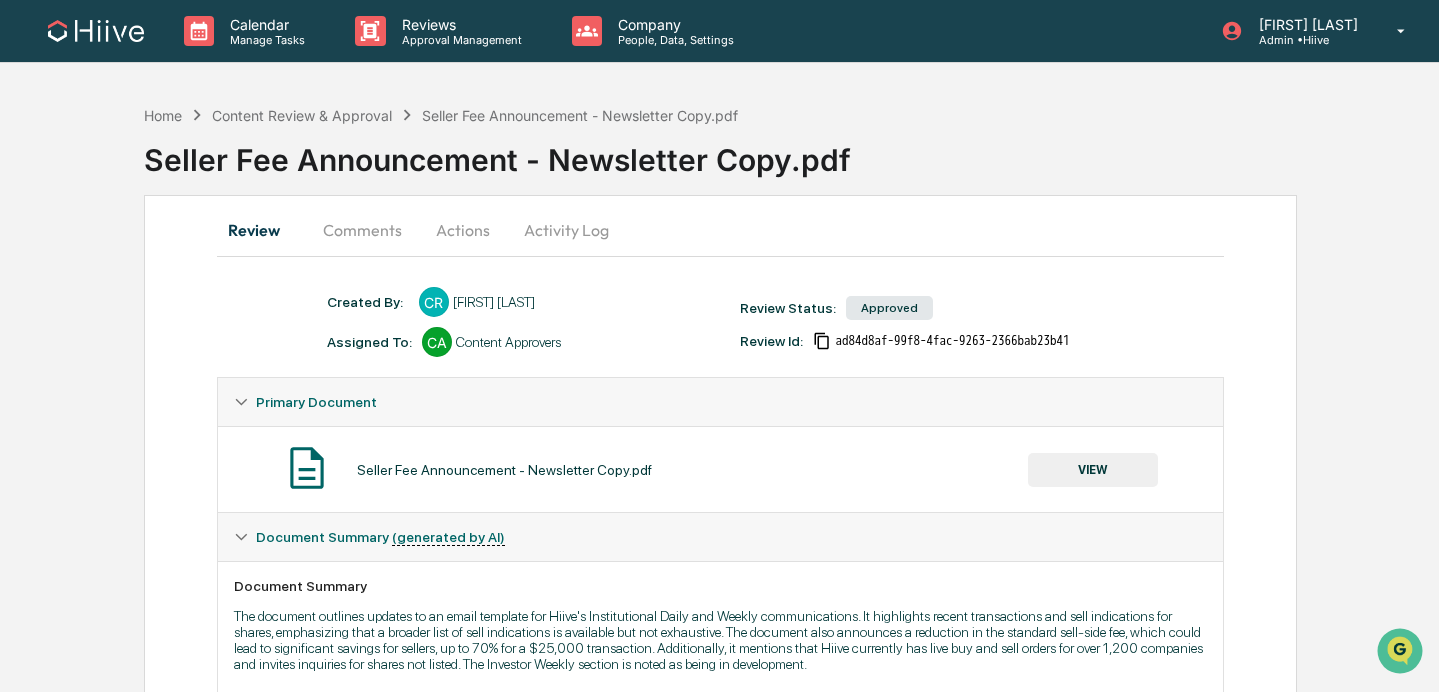 click on "Activity Log" at bounding box center (566, 230) 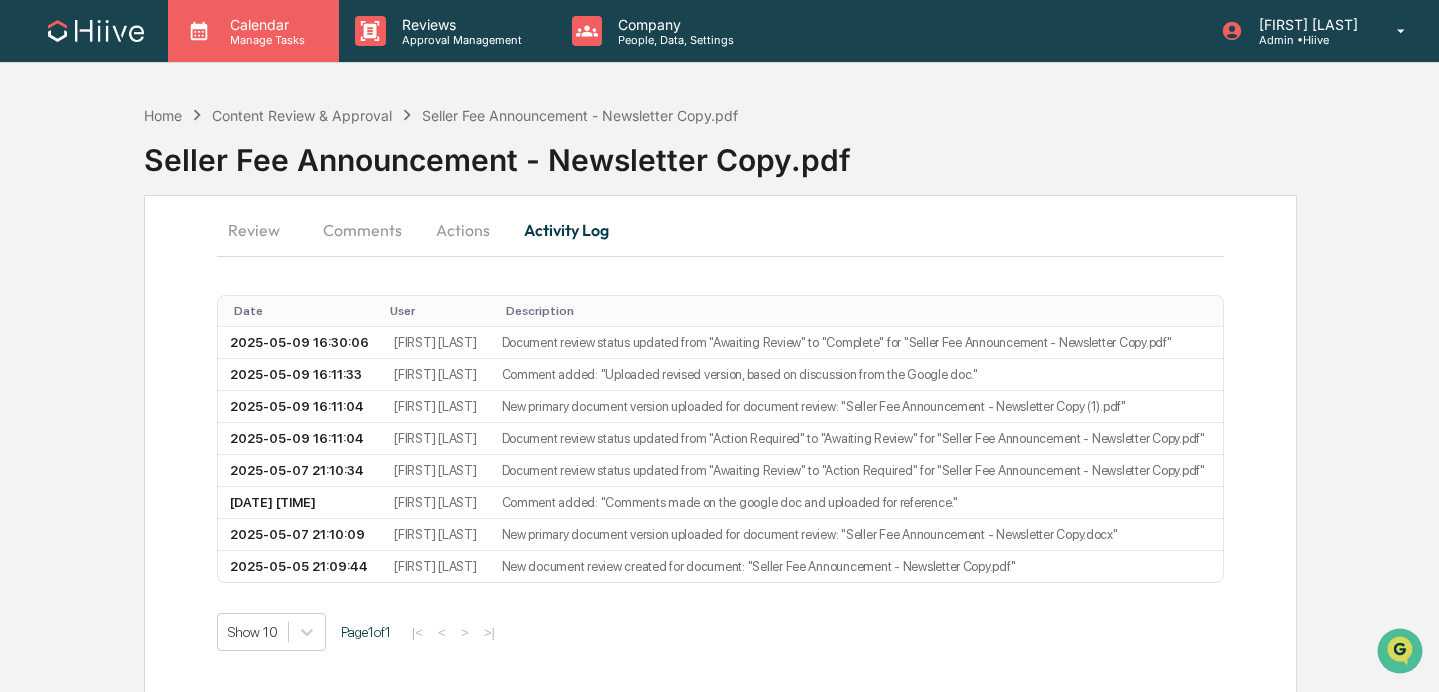 click on "Calendar Manage Tasks" at bounding box center (253, 31) 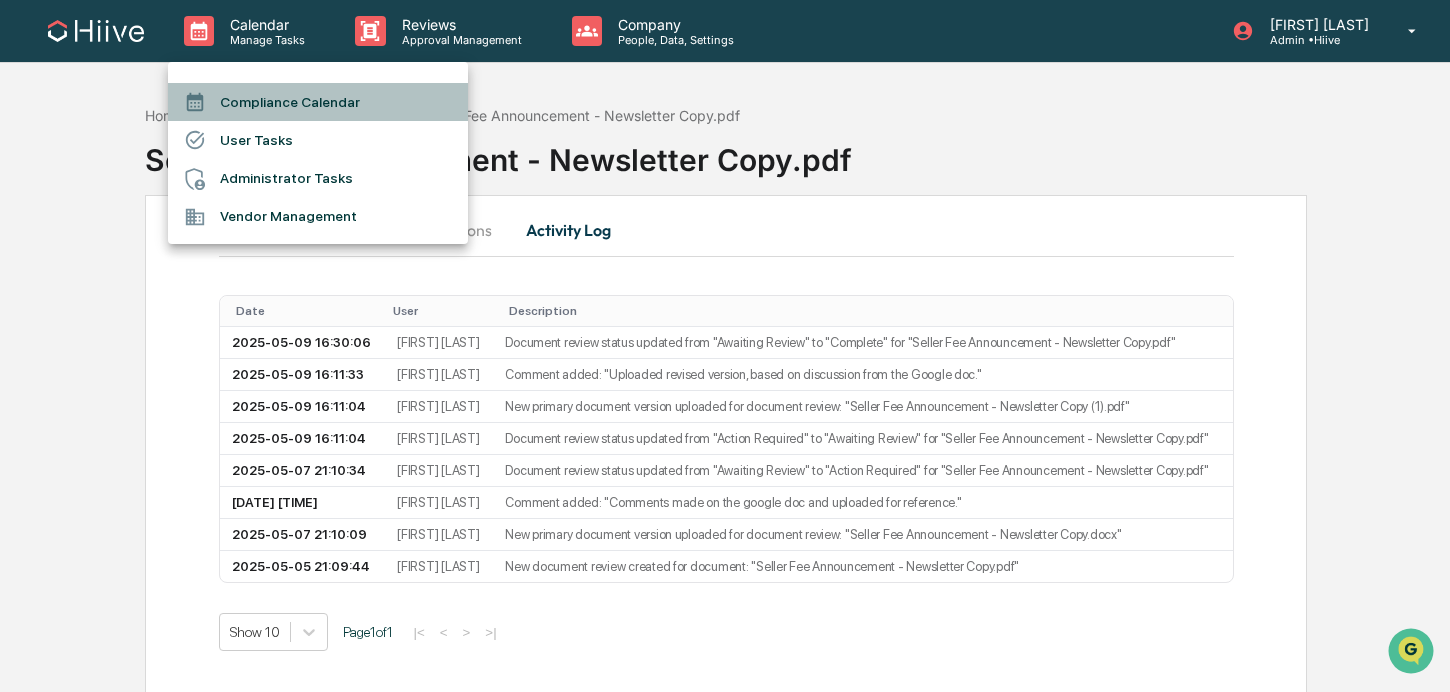 click on "Compliance Calendar" at bounding box center [318, 102] 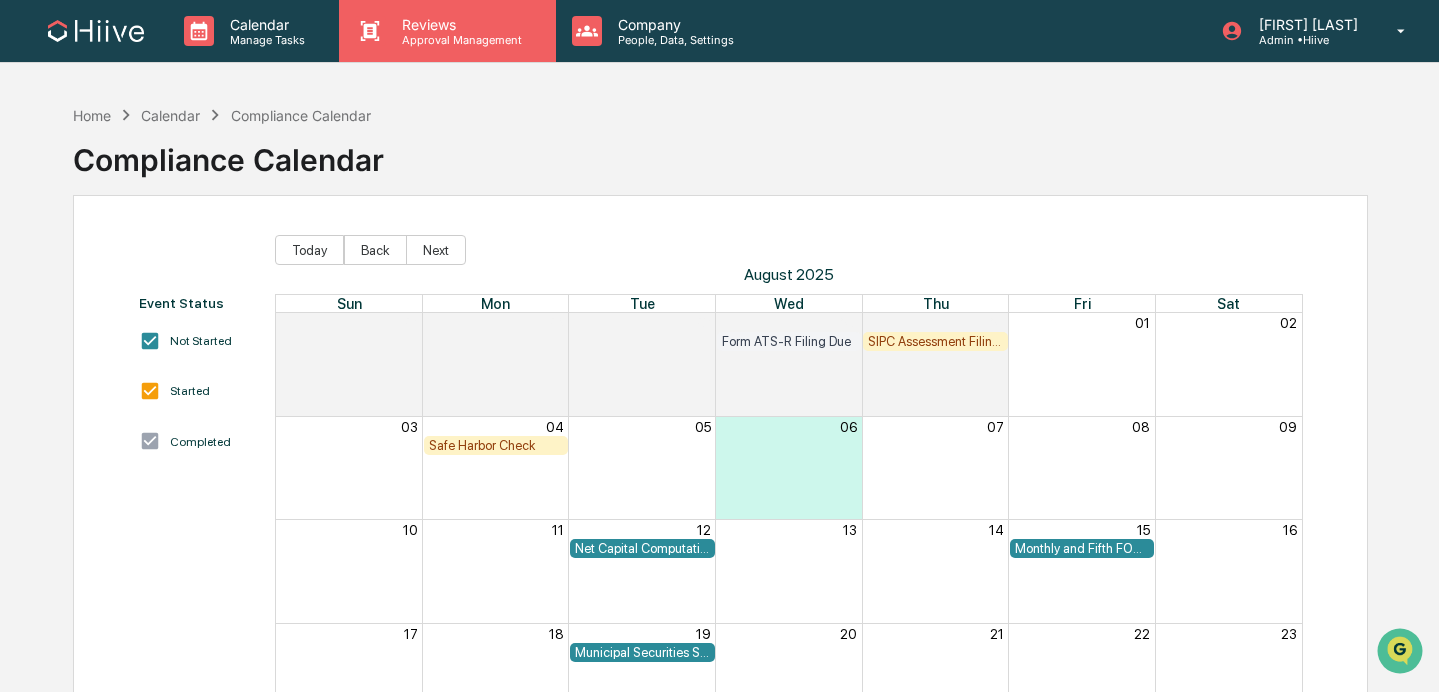 click on "Approval Management" at bounding box center [459, 40] 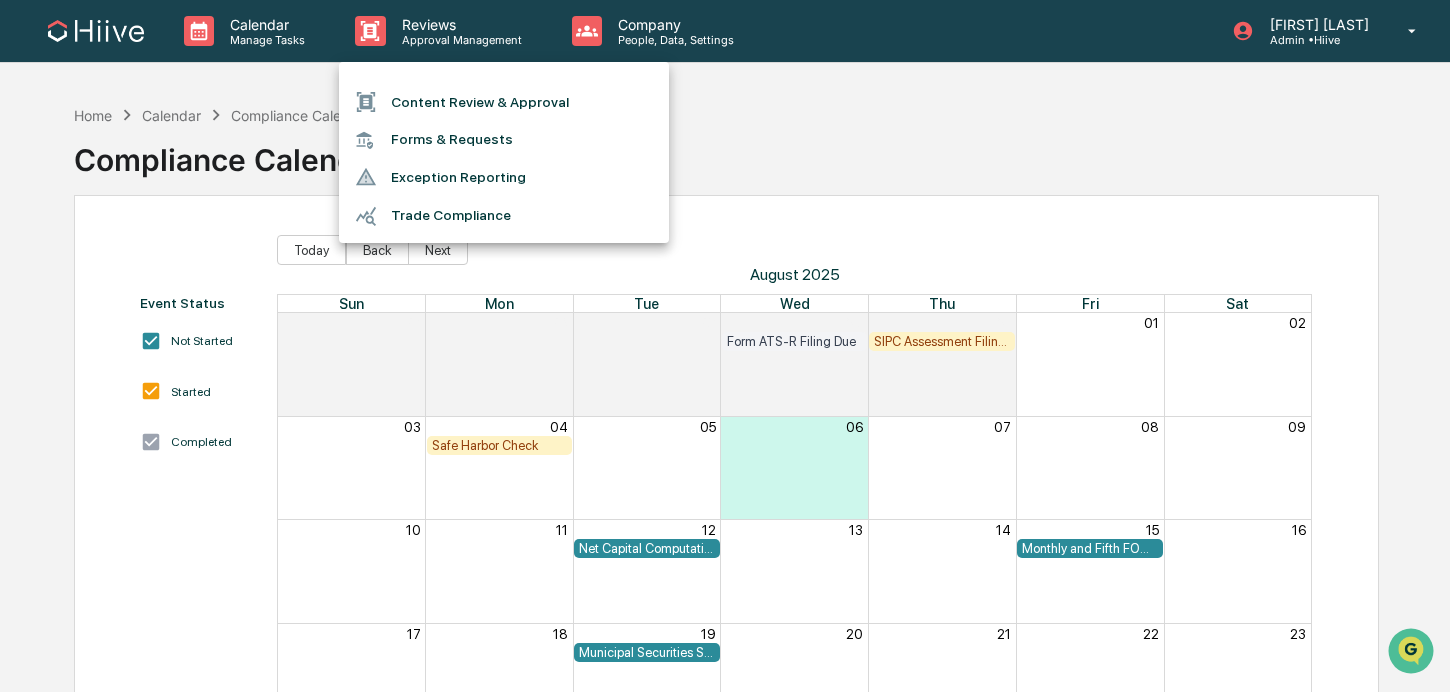 click on "Content Review & Approval" at bounding box center (504, 102) 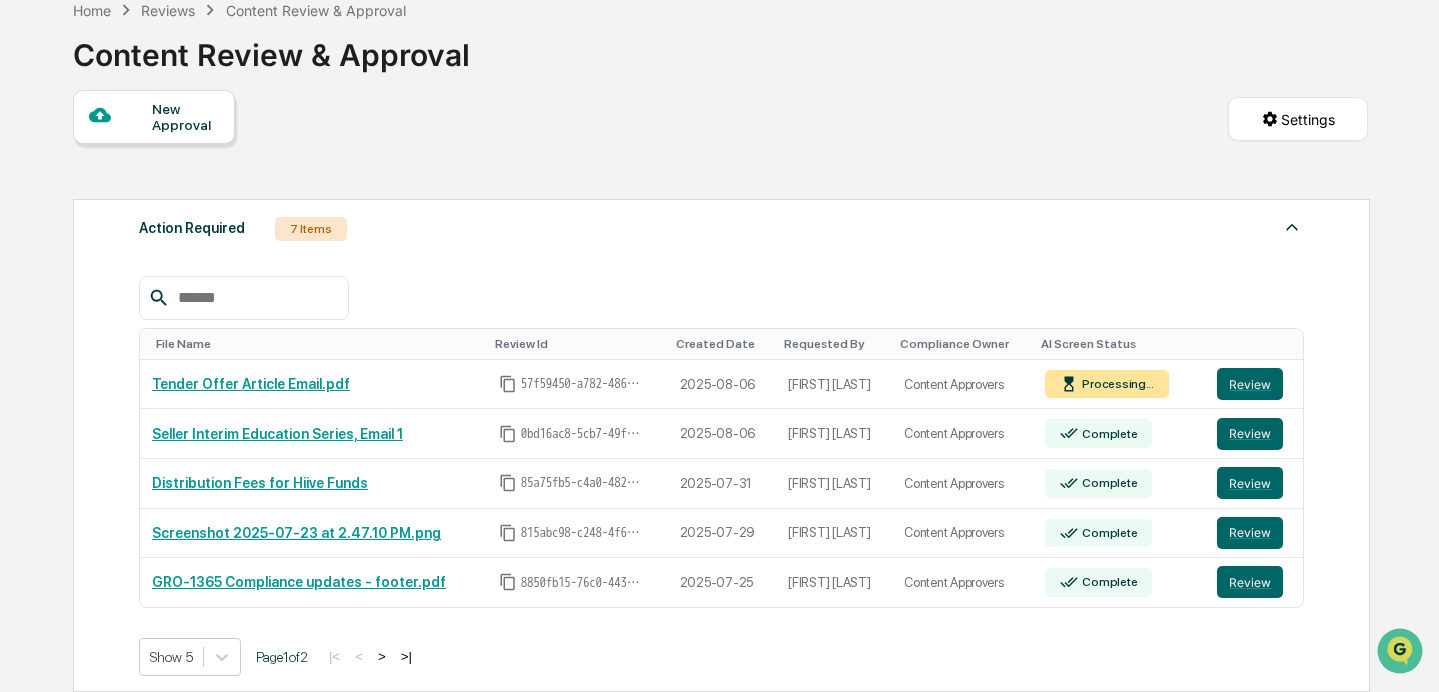 scroll, scrollTop: 109, scrollLeft: 0, axis: vertical 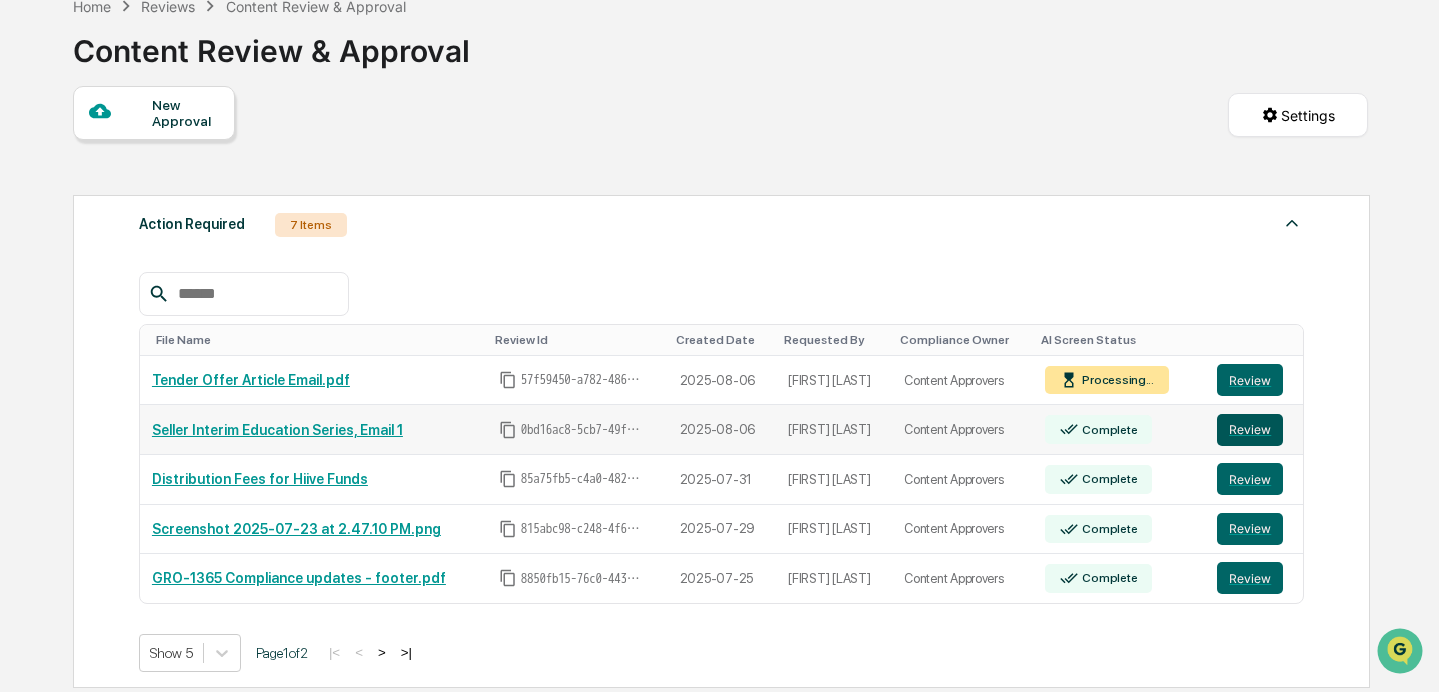 click on "Review" at bounding box center (1250, 430) 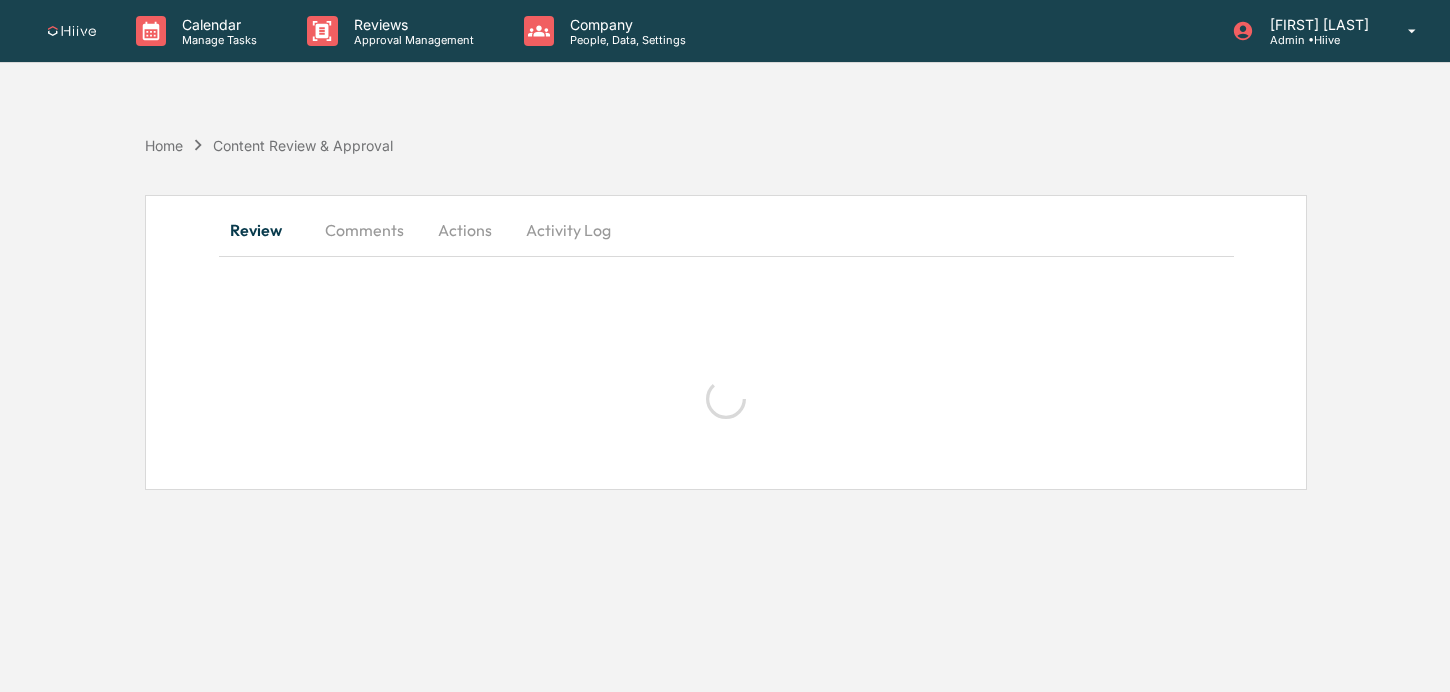 scroll, scrollTop: 0, scrollLeft: 0, axis: both 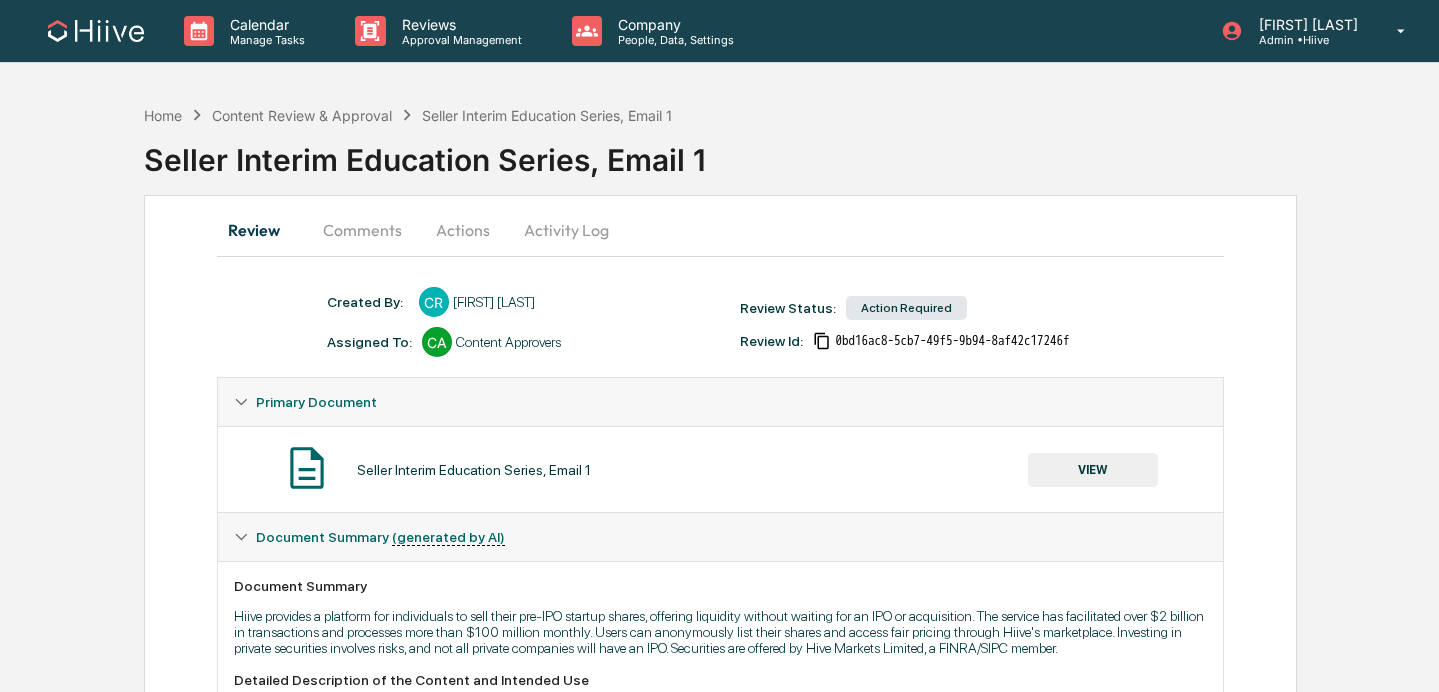 click on "Activity Log" at bounding box center [566, 230] 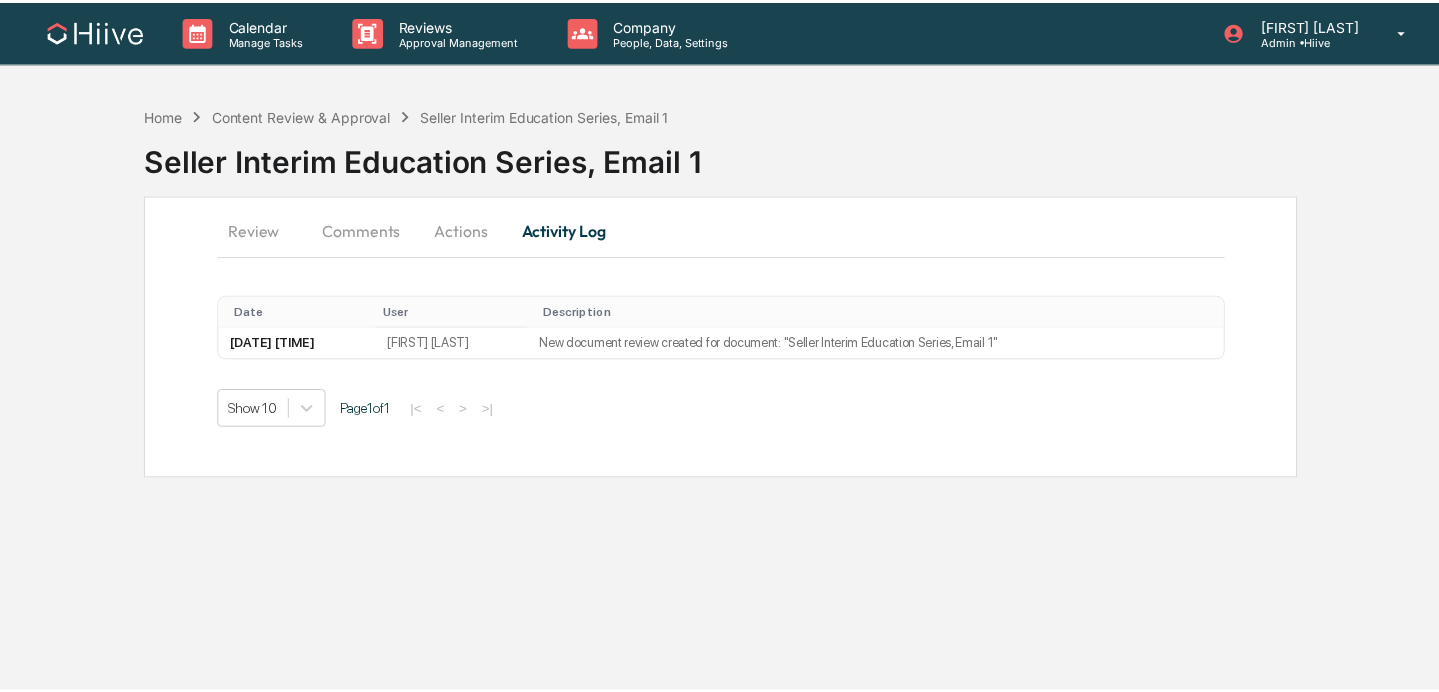 scroll, scrollTop: 0, scrollLeft: 0, axis: both 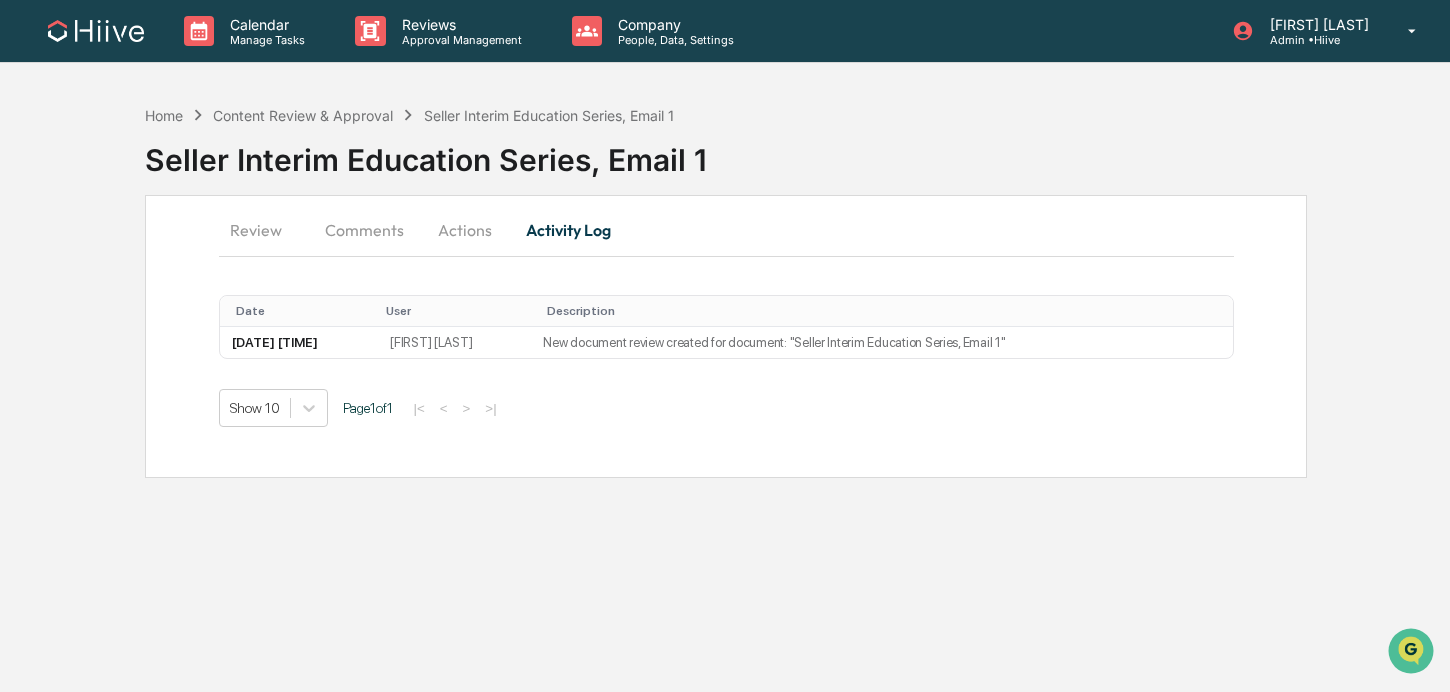 click on "Actions" at bounding box center [465, 230] 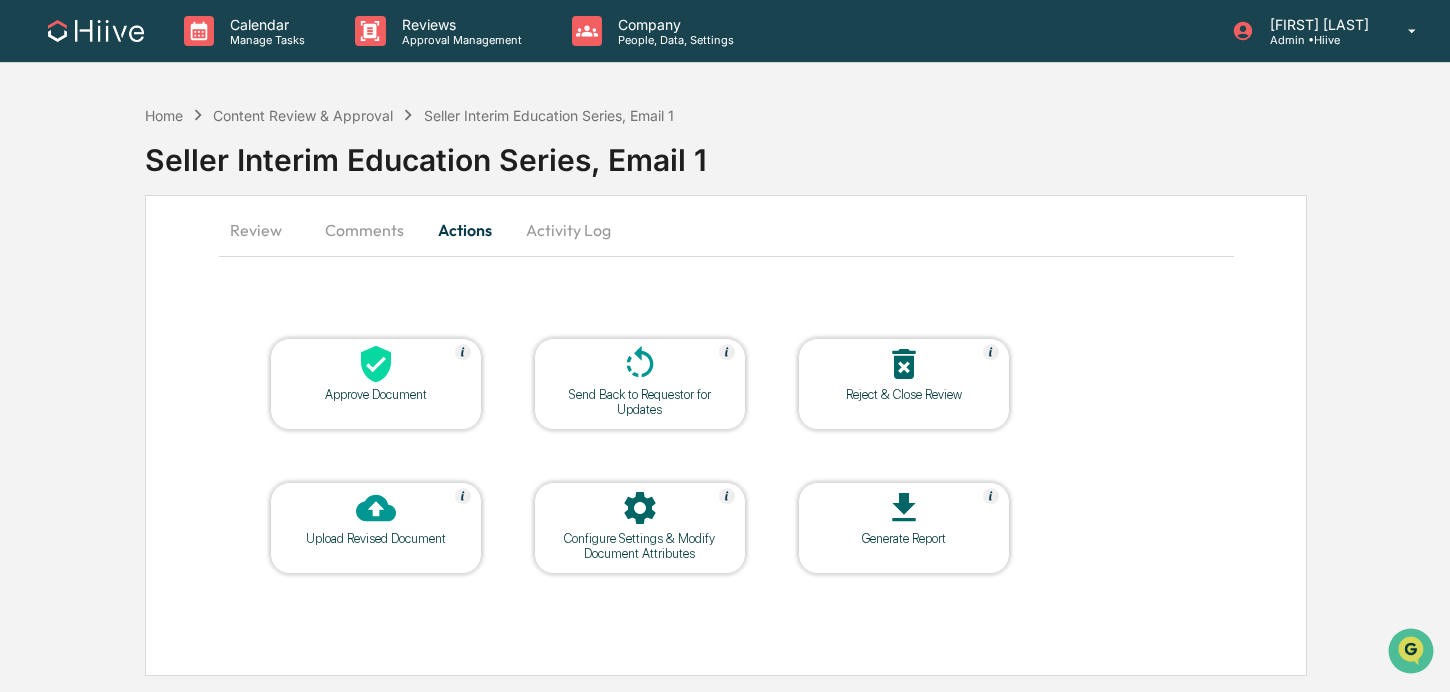 click 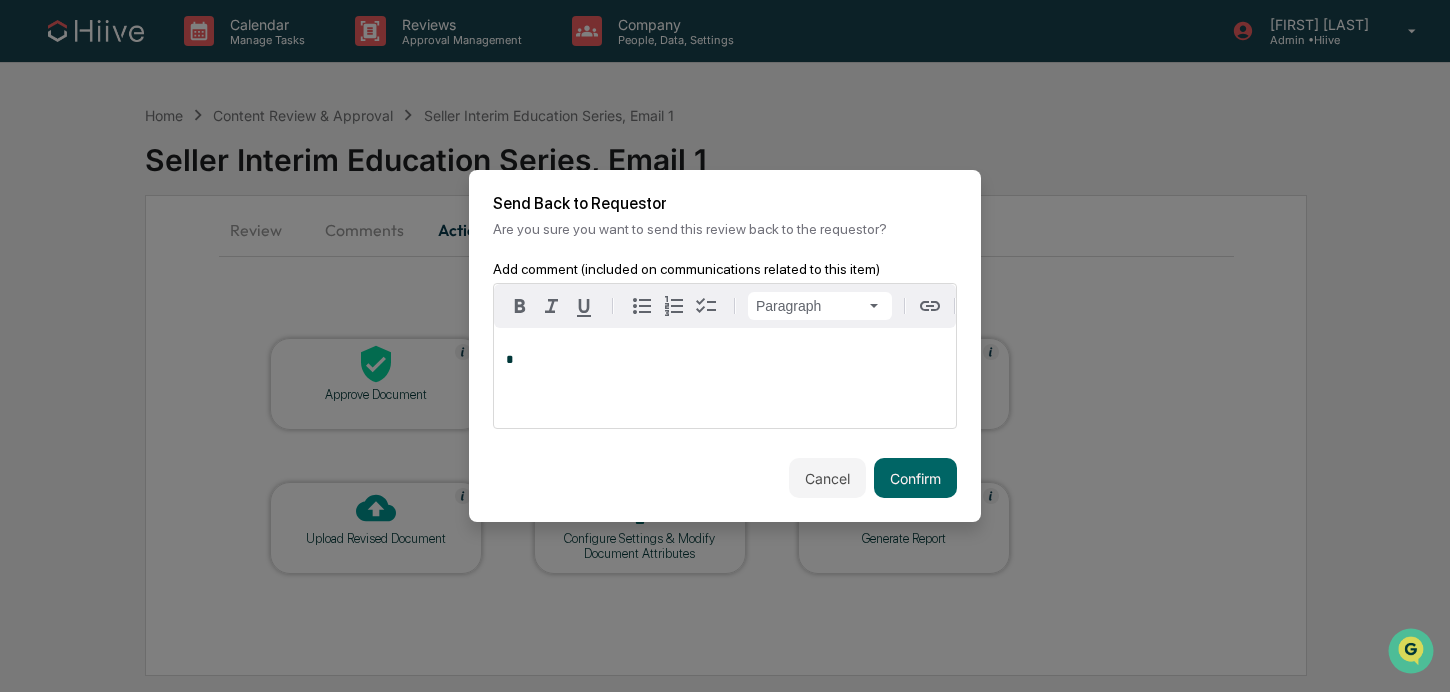 click on "*" at bounding box center [725, 360] 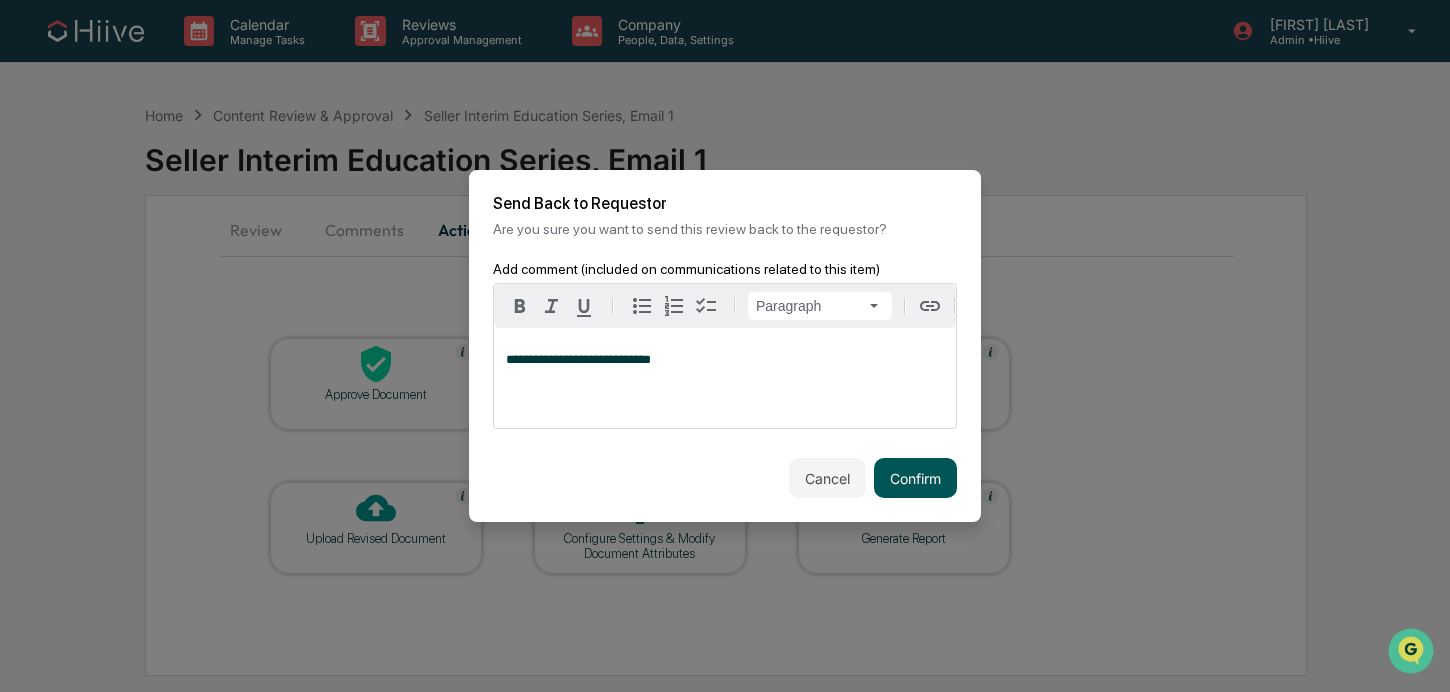 click on "Confirm" at bounding box center [915, 478] 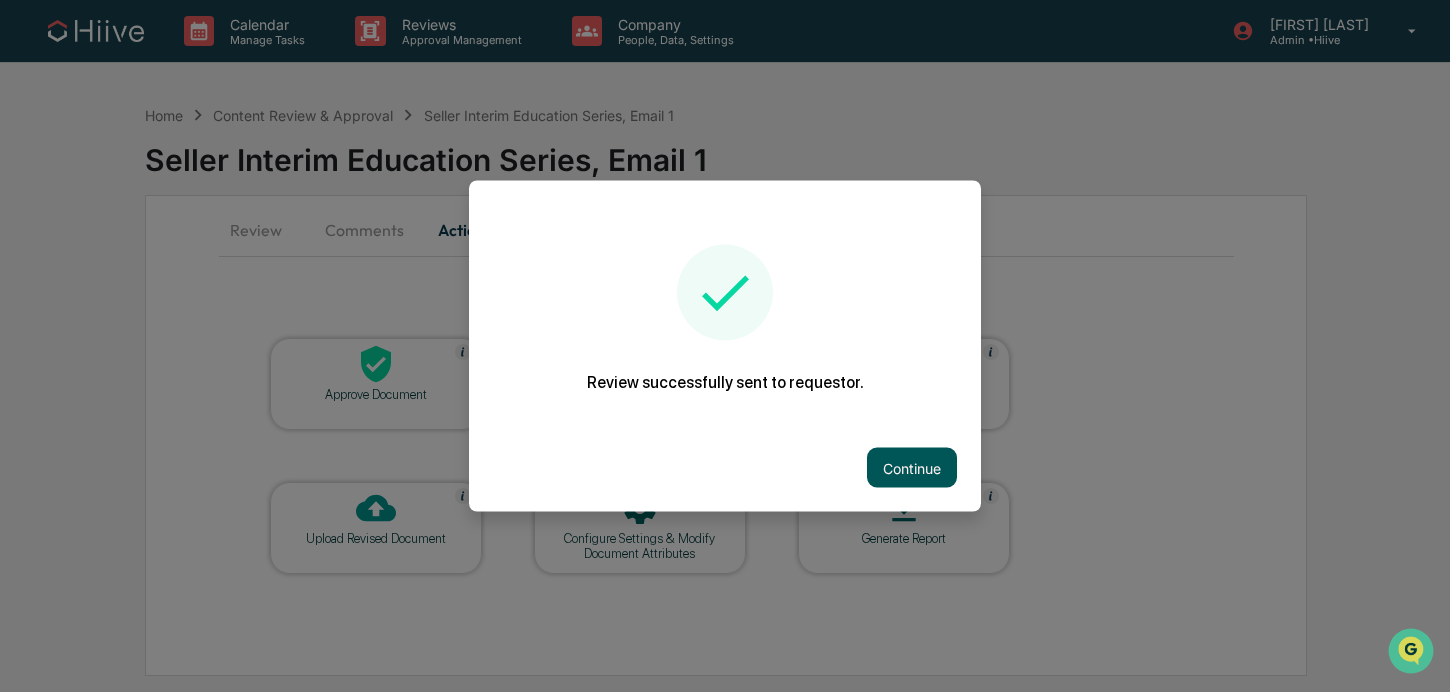 click on "Continue" at bounding box center [912, 468] 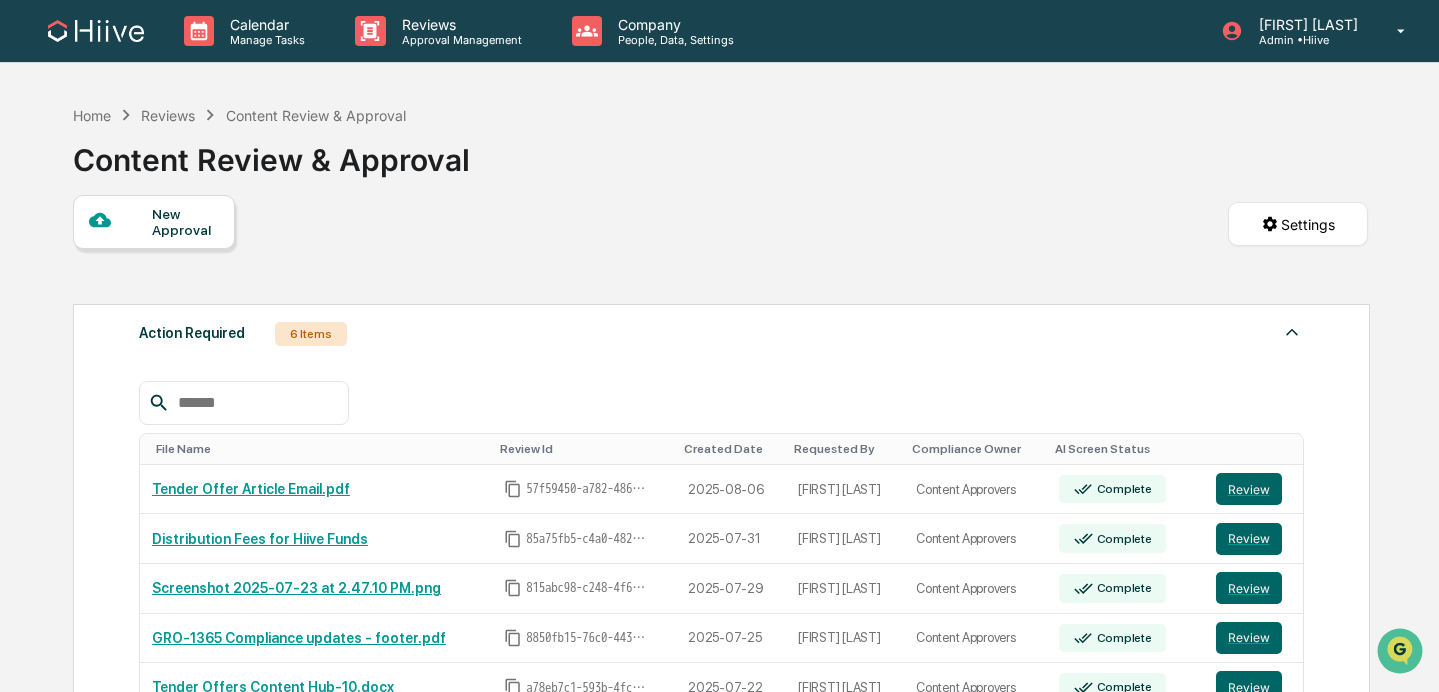 scroll, scrollTop: 268, scrollLeft: 0, axis: vertical 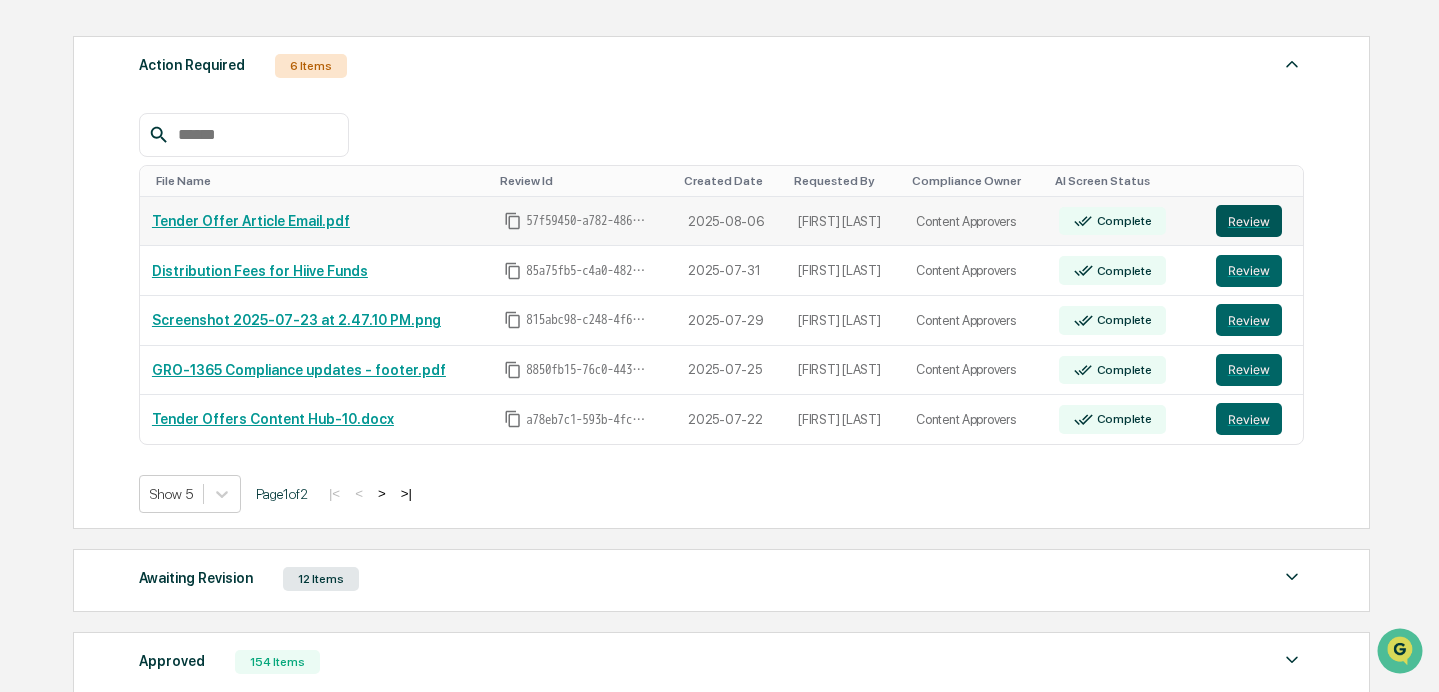 click on "Review" at bounding box center (1249, 221) 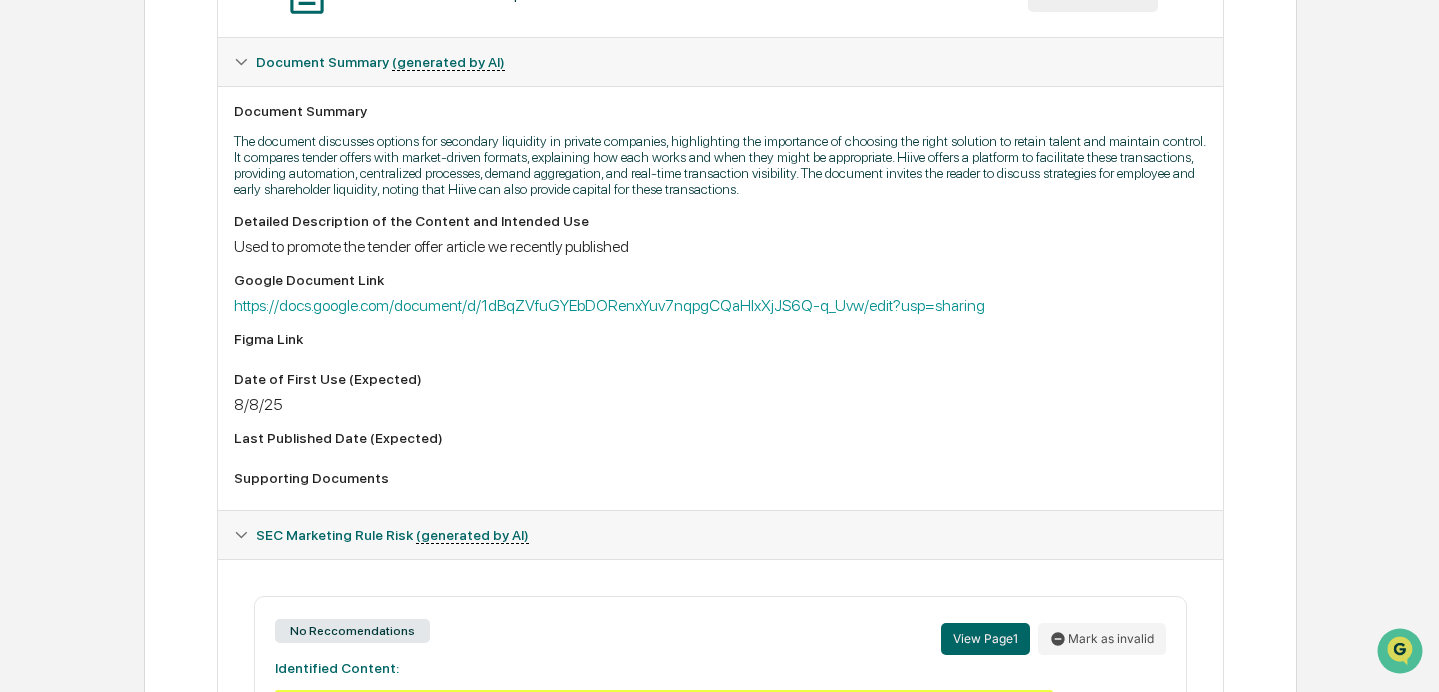 scroll, scrollTop: 0, scrollLeft: 0, axis: both 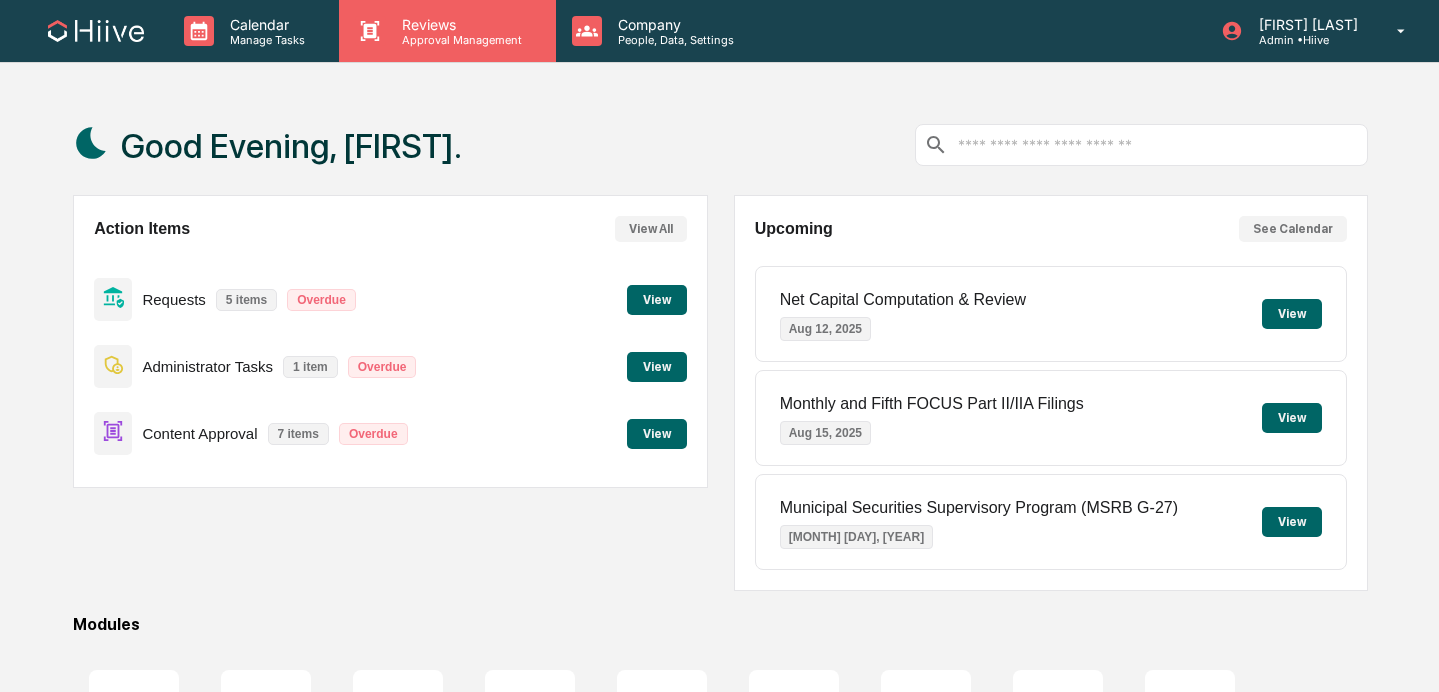 click on "Reviews" at bounding box center (459, 24) 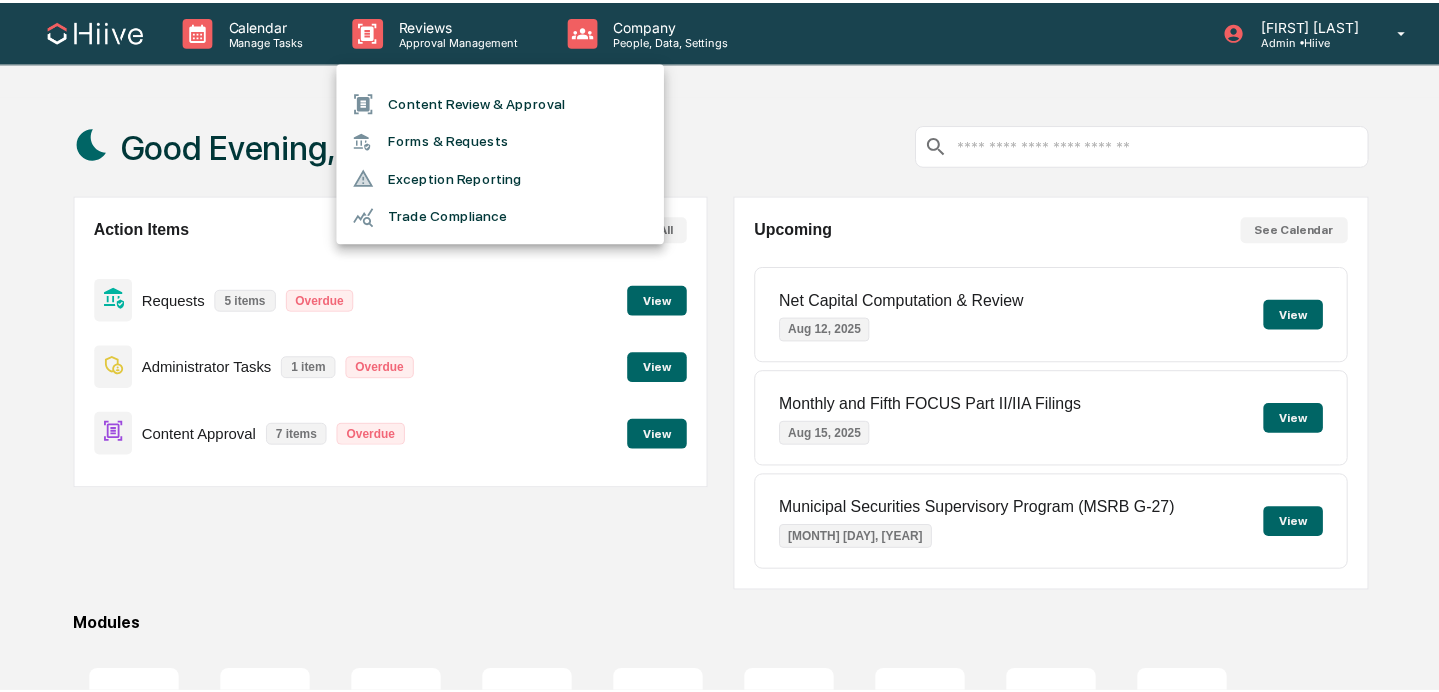 scroll, scrollTop: 0, scrollLeft: 0, axis: both 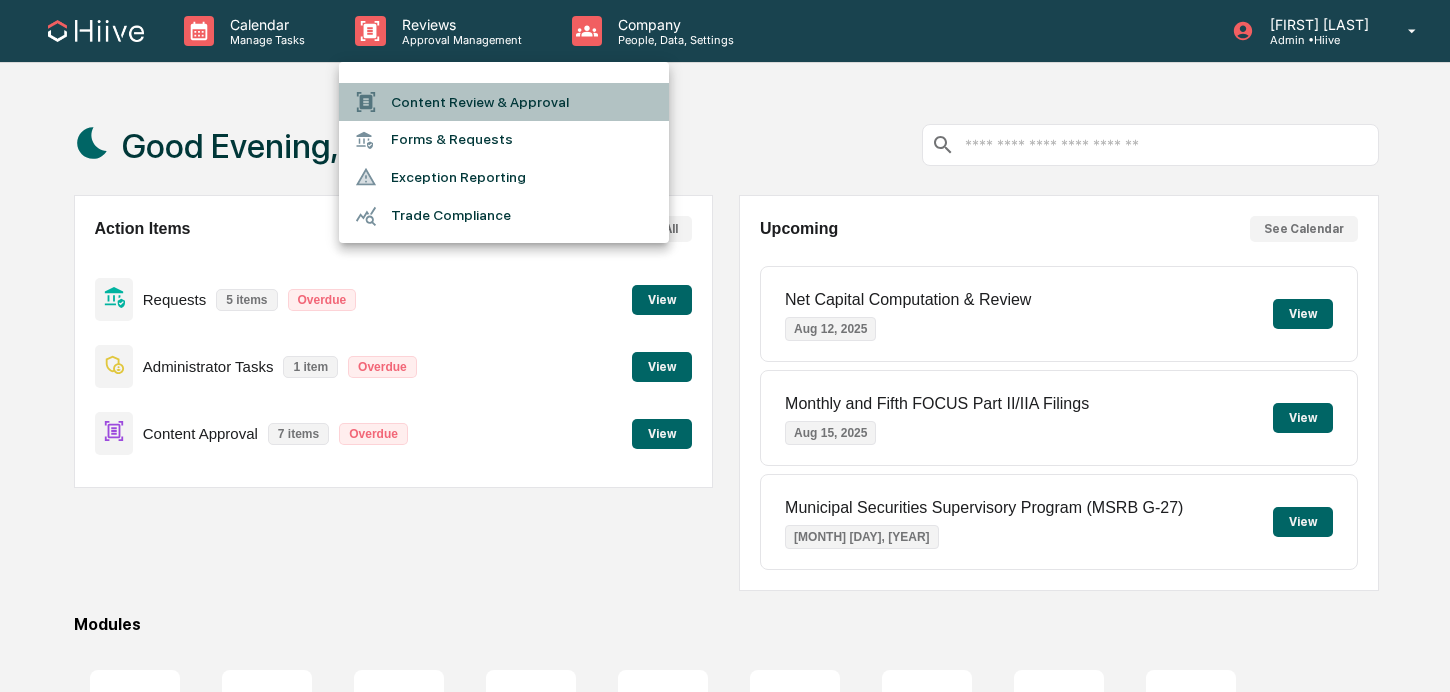 click on "Content Review & Approval" at bounding box center [504, 102] 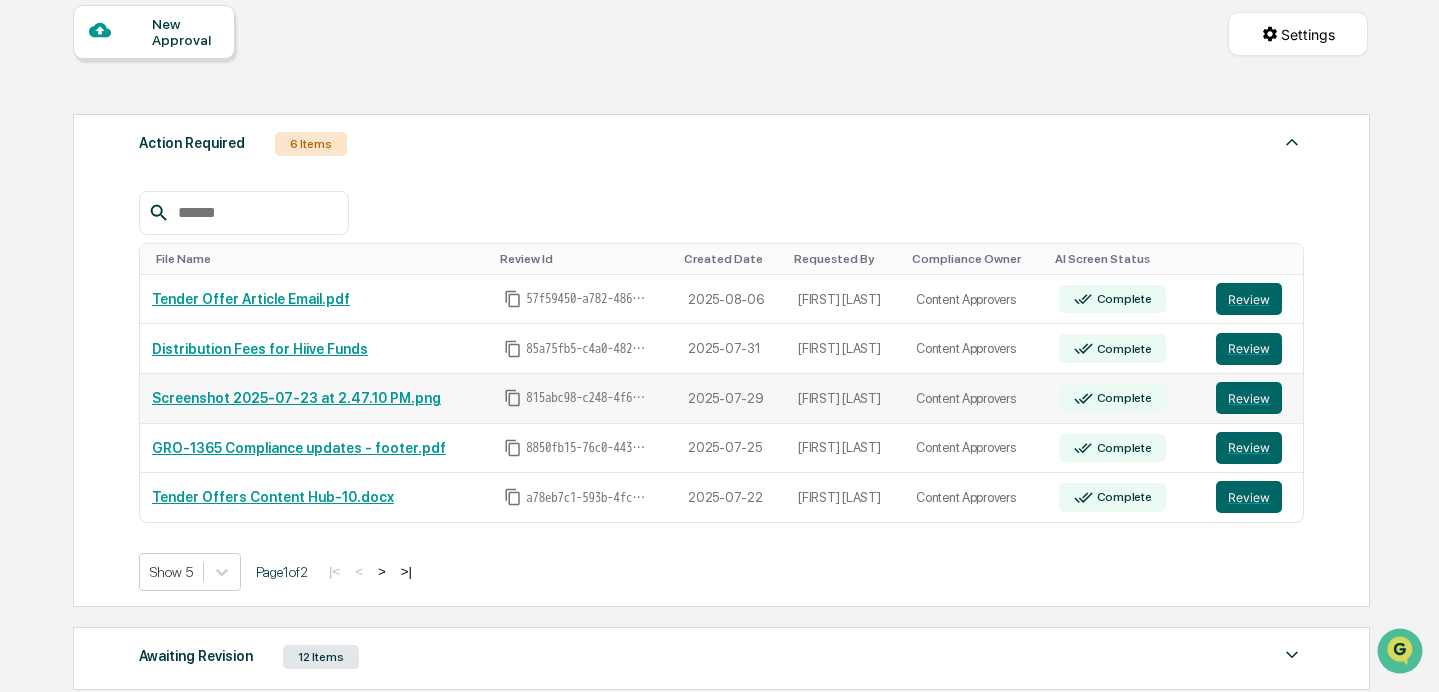 scroll, scrollTop: 214, scrollLeft: 0, axis: vertical 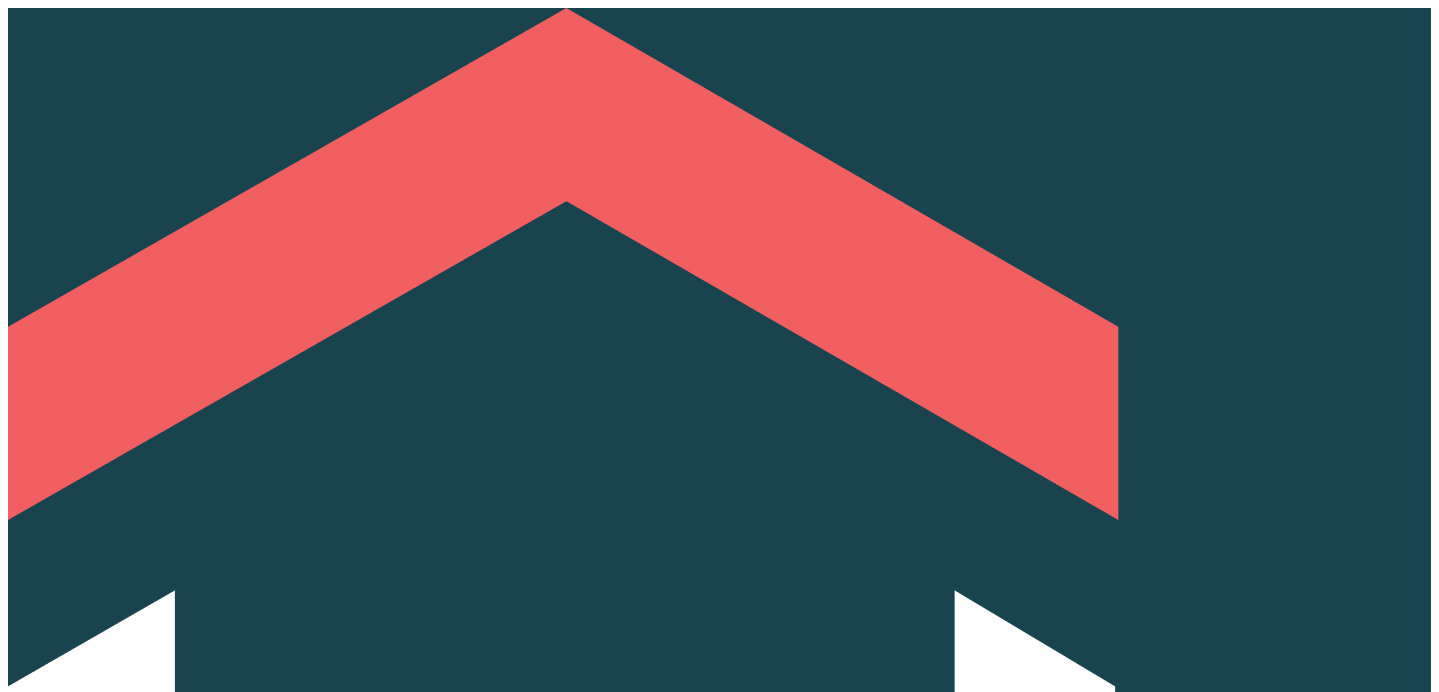 click on "Reviews Approval Management" at bounding box center [719, 1461] 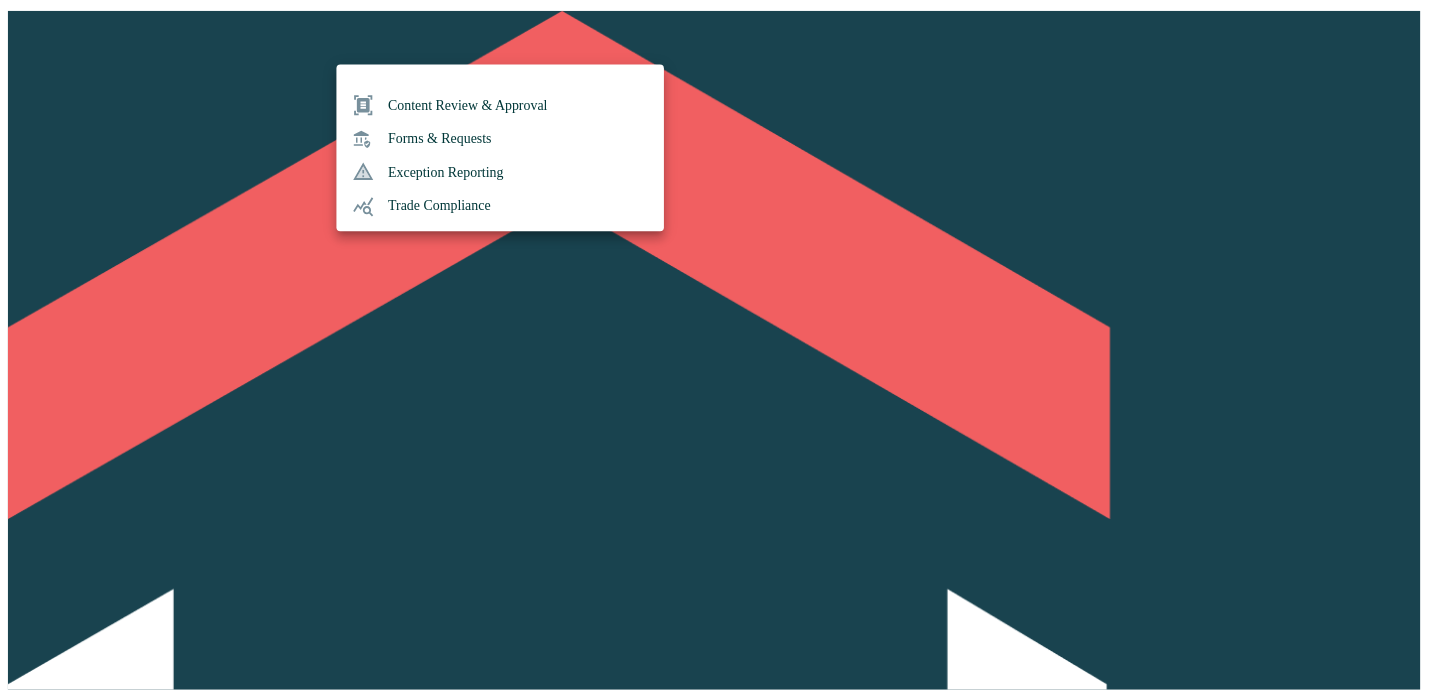 scroll, scrollTop: 0, scrollLeft: 0, axis: both 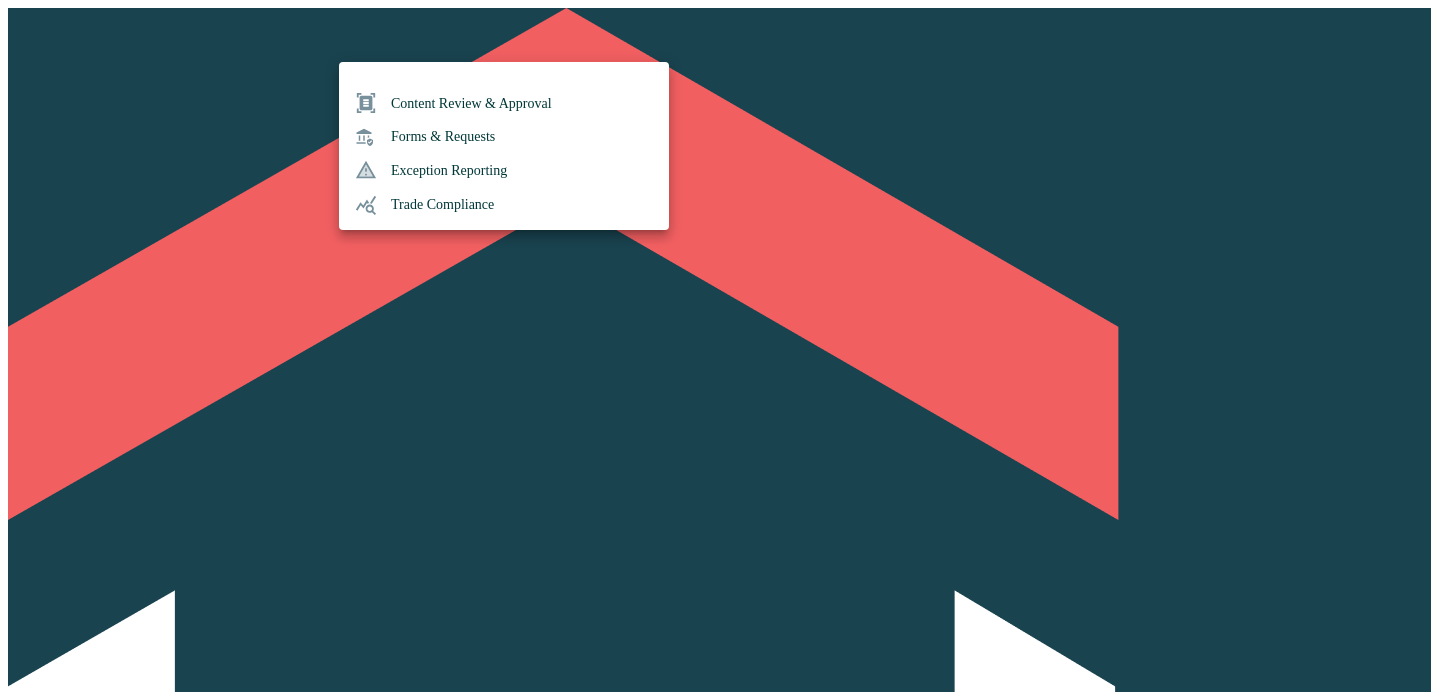 click on "Content Review & Approval" at bounding box center [504, 103] 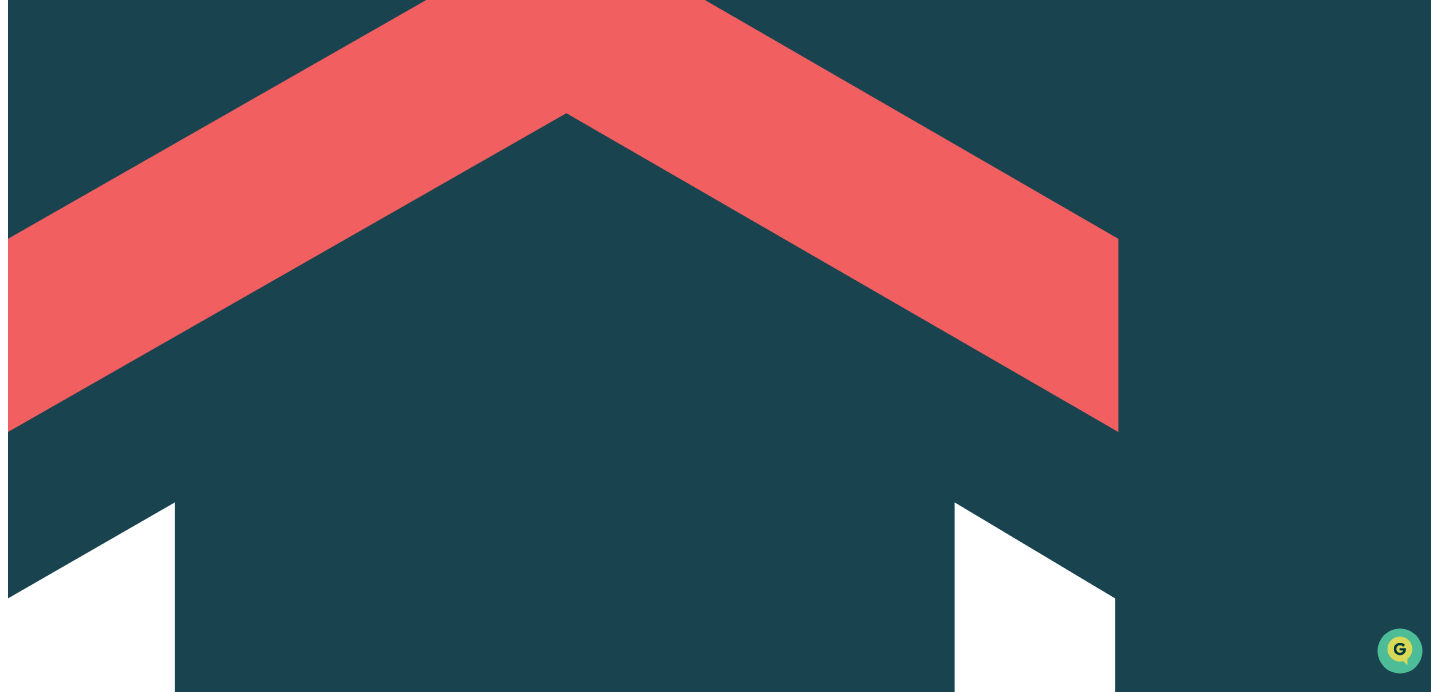 scroll, scrollTop: 210, scrollLeft: 0, axis: vertical 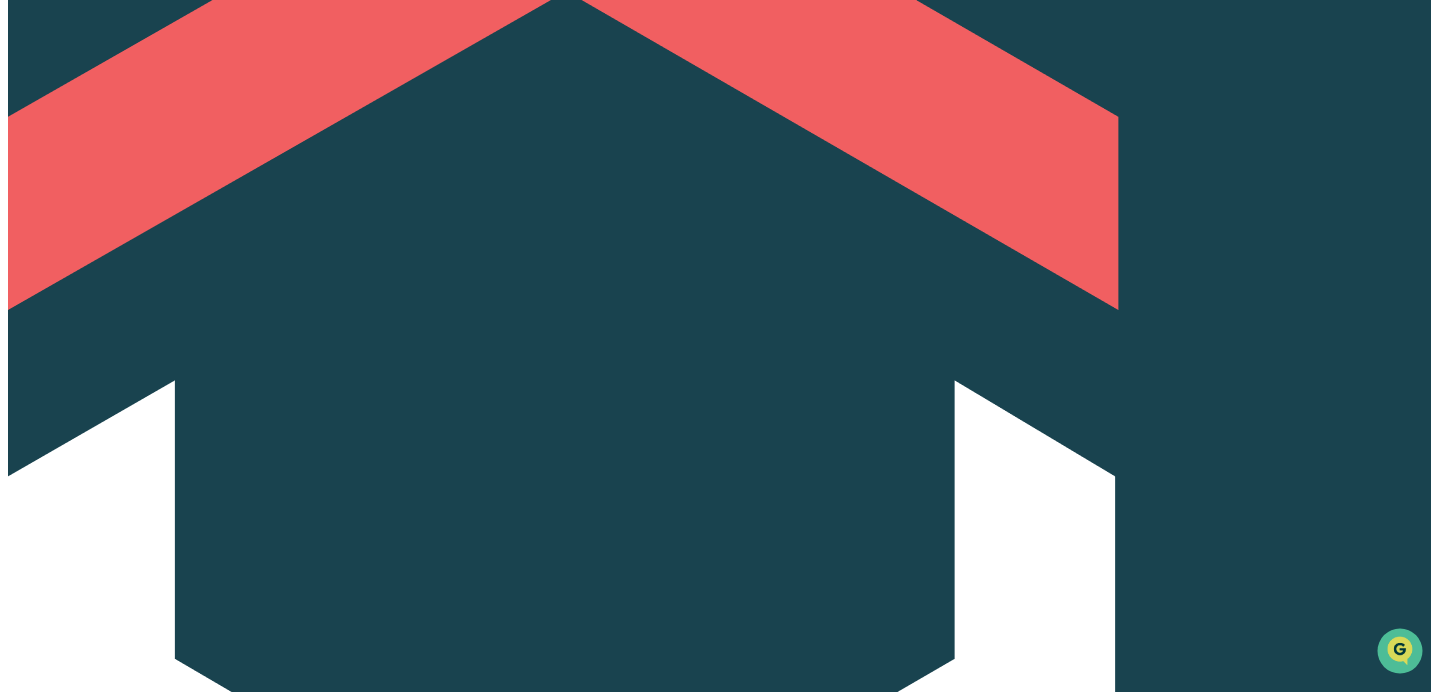 click on "Review" at bounding box center [947, 1977] 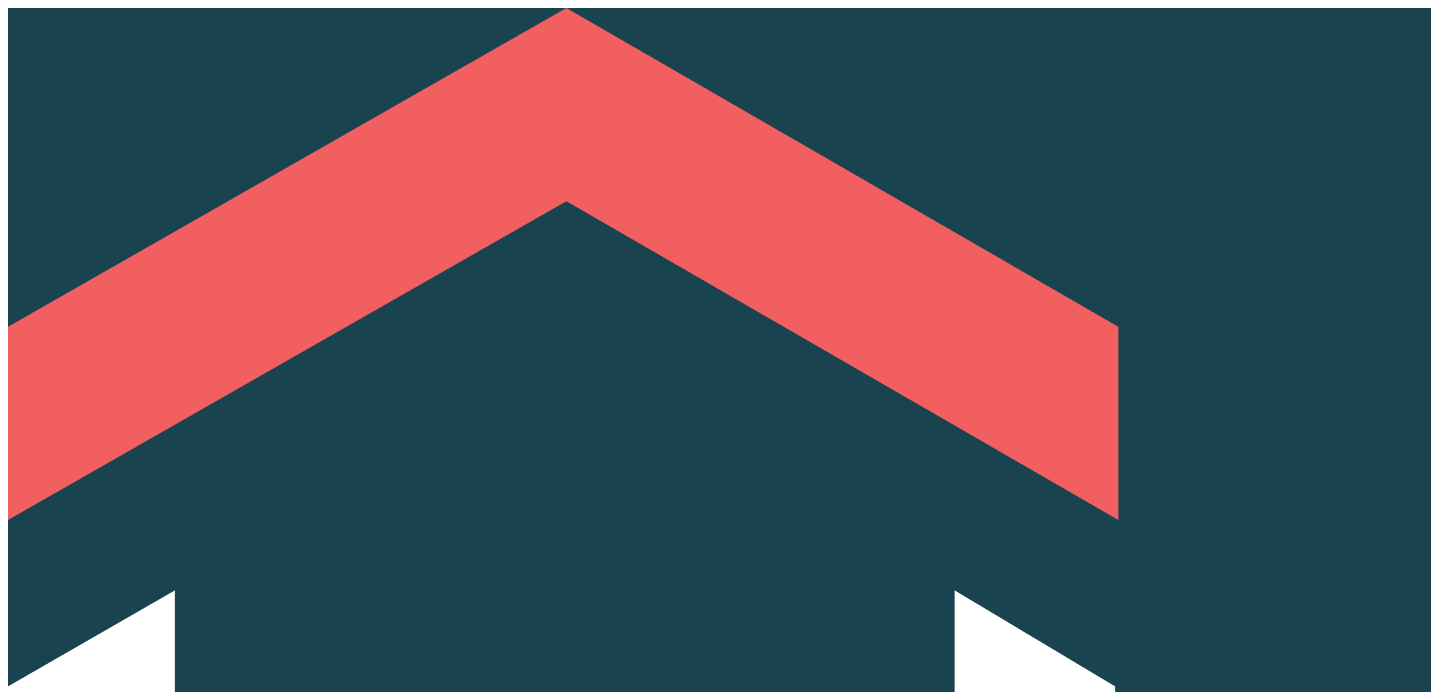 scroll, scrollTop: 0, scrollLeft: 0, axis: both 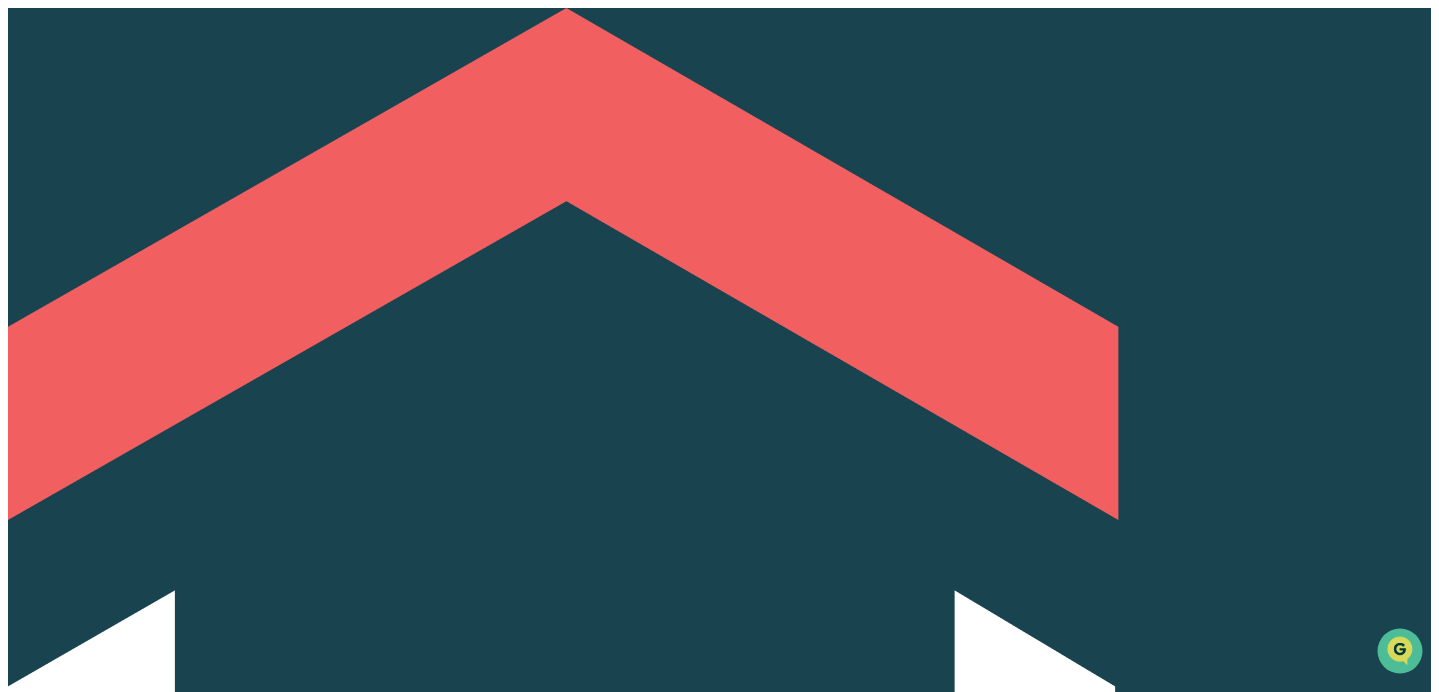 click on "Comments" at bounding box center [148, 1928] 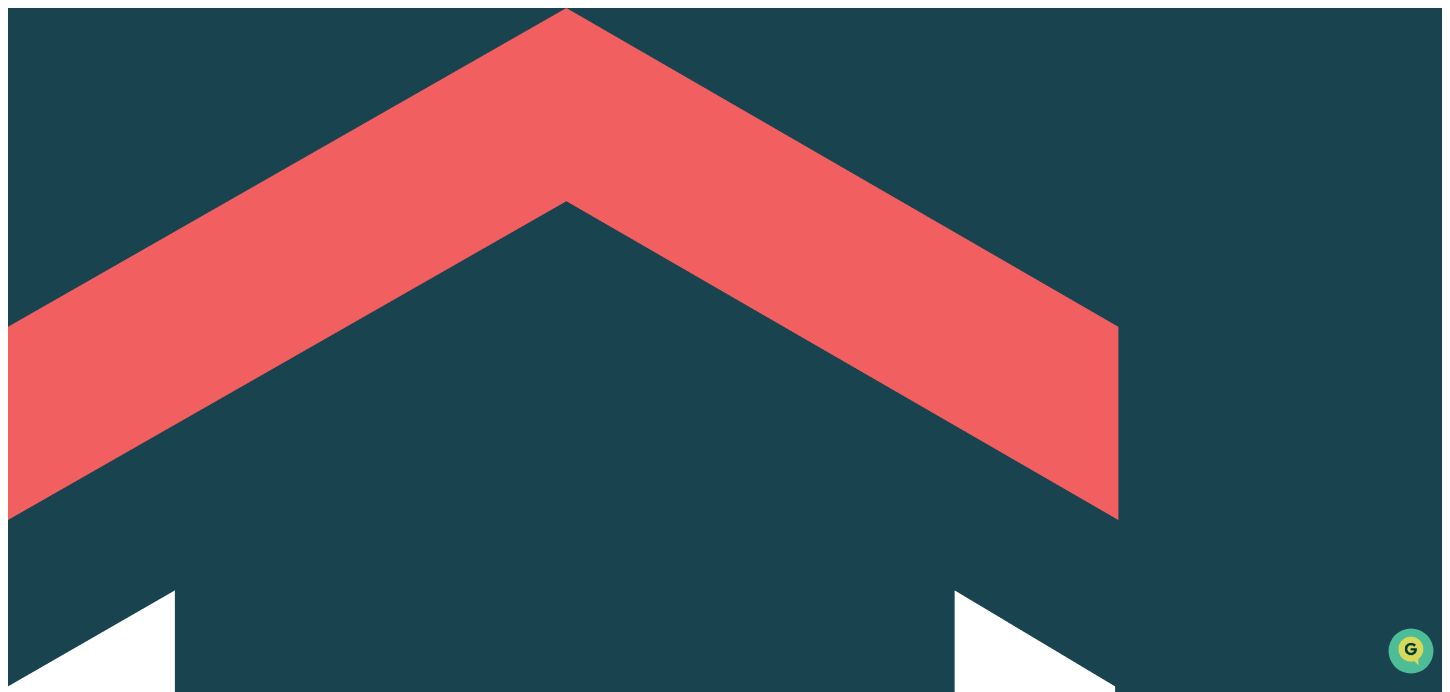 click on "Review" at bounding box center (53, 1928) 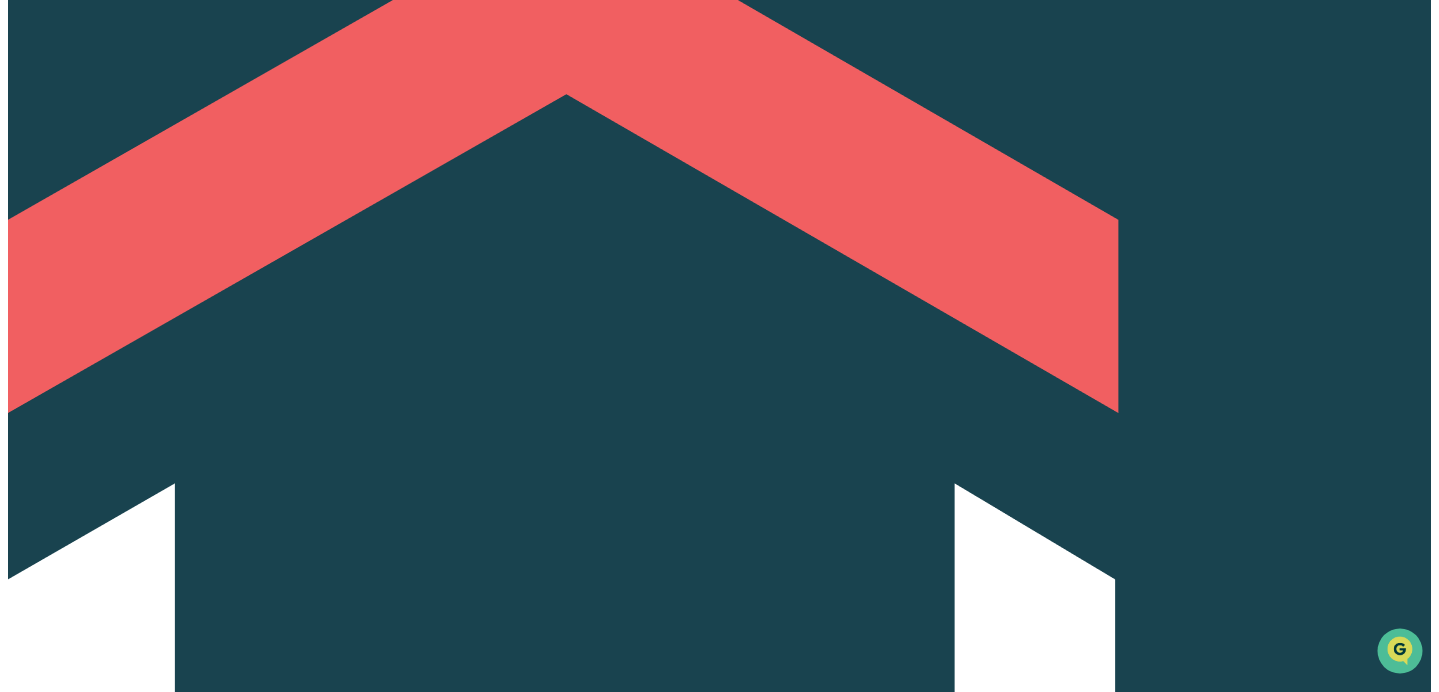 scroll, scrollTop: 221, scrollLeft: 0, axis: vertical 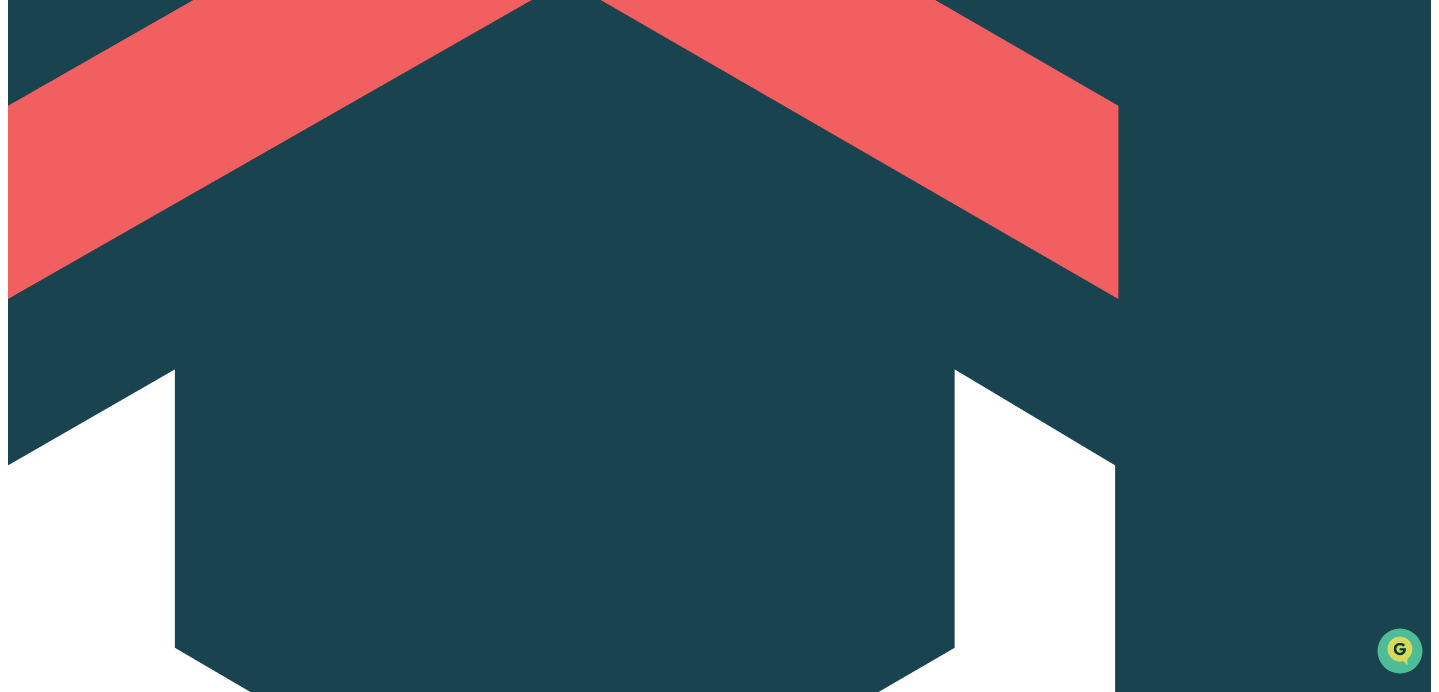 click on "https://www.figma.com/design/n440cGy9XFQ1qKAvg1B4Nq/Seller-Guides---Marketing?node-id=164-37&t=Ab4oJZuFdm9Io0jk-0" at bounding box center [452, 2390] 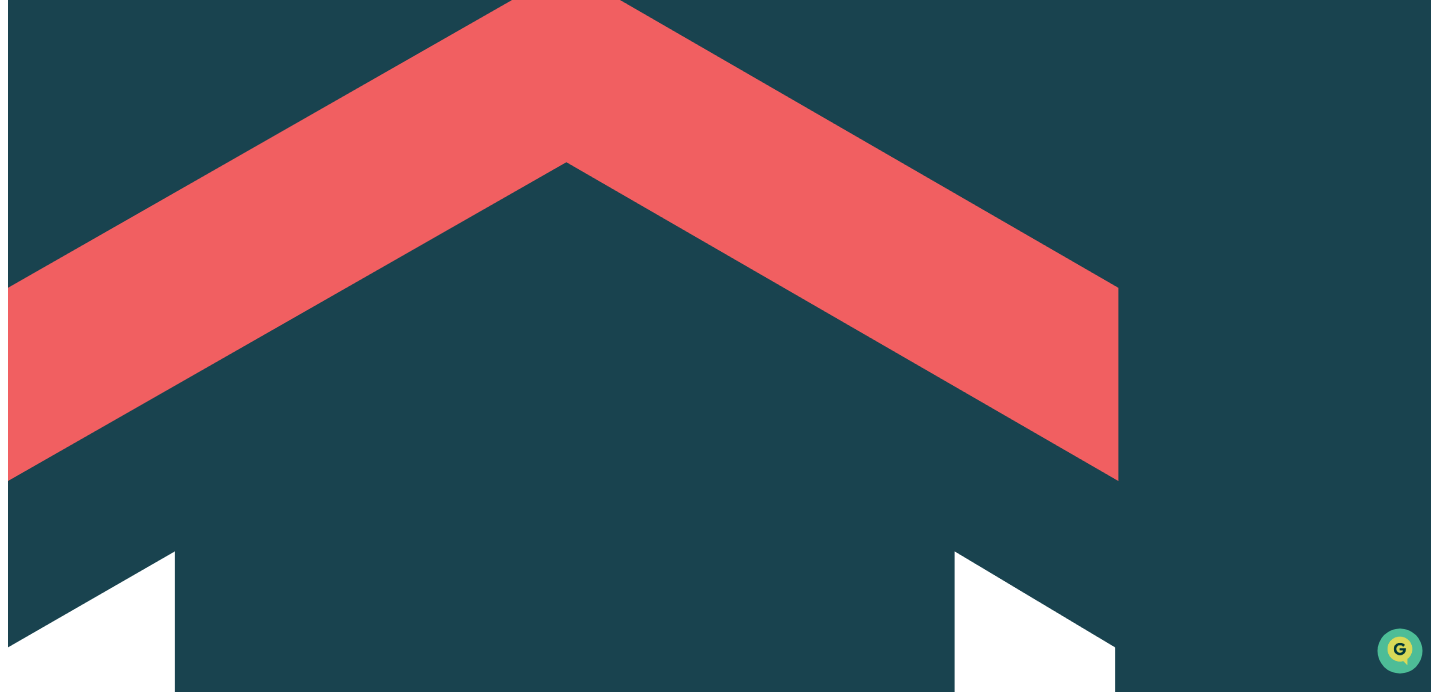 scroll, scrollTop: 5, scrollLeft: 0, axis: vertical 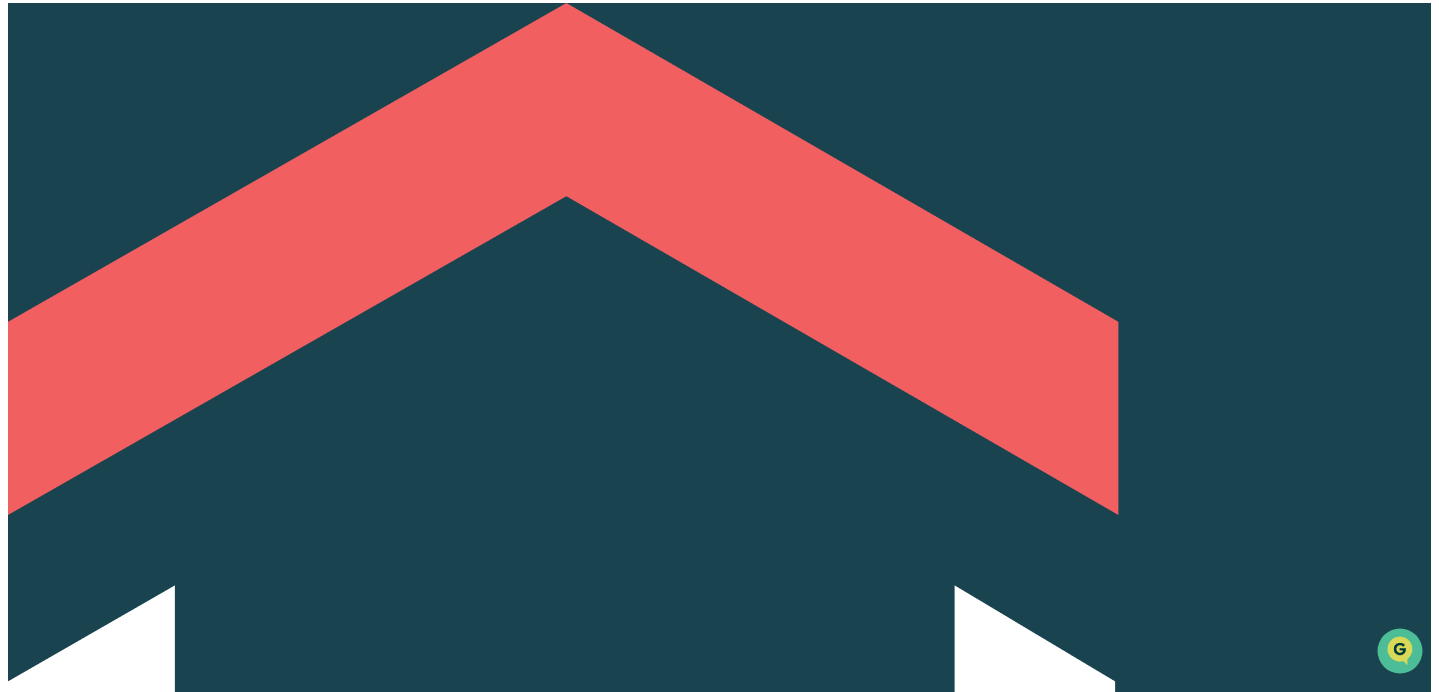 click on "Comments" at bounding box center (148, 1923) 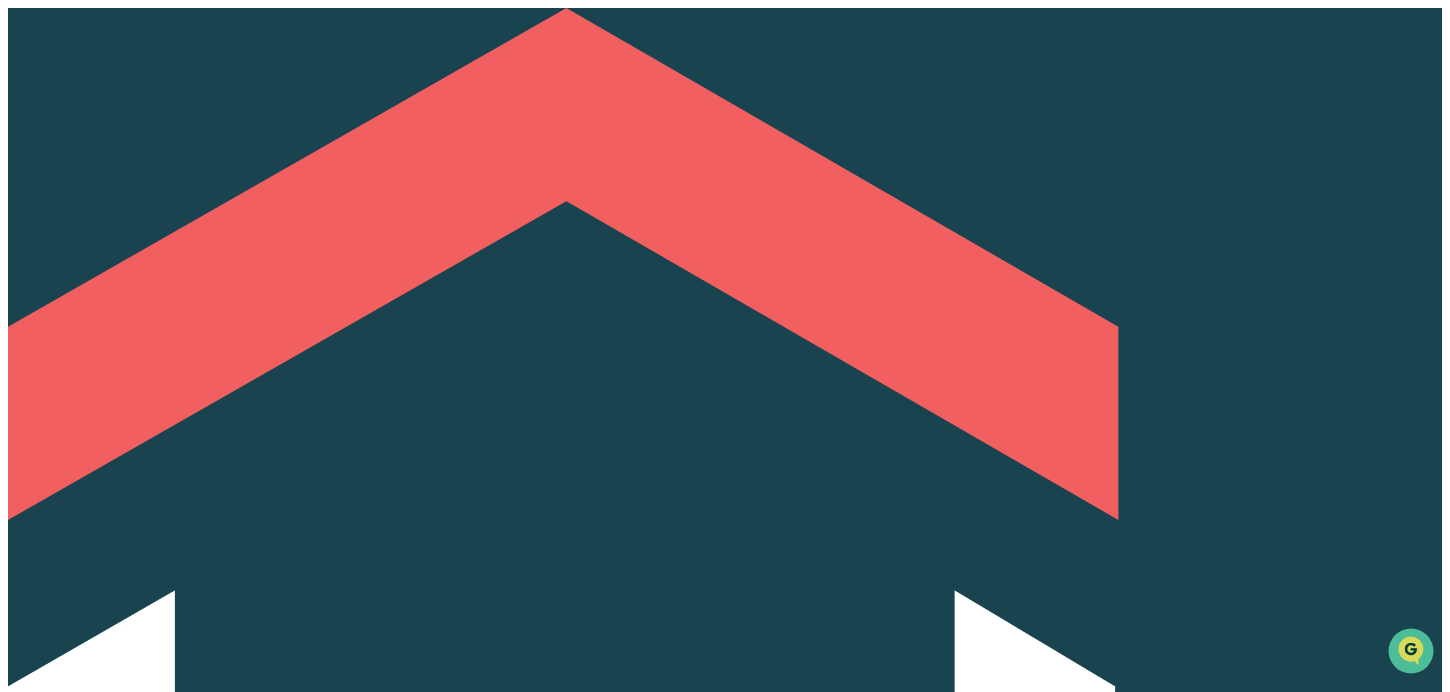 click on "Write a comment..." at bounding box center [92, 2048] 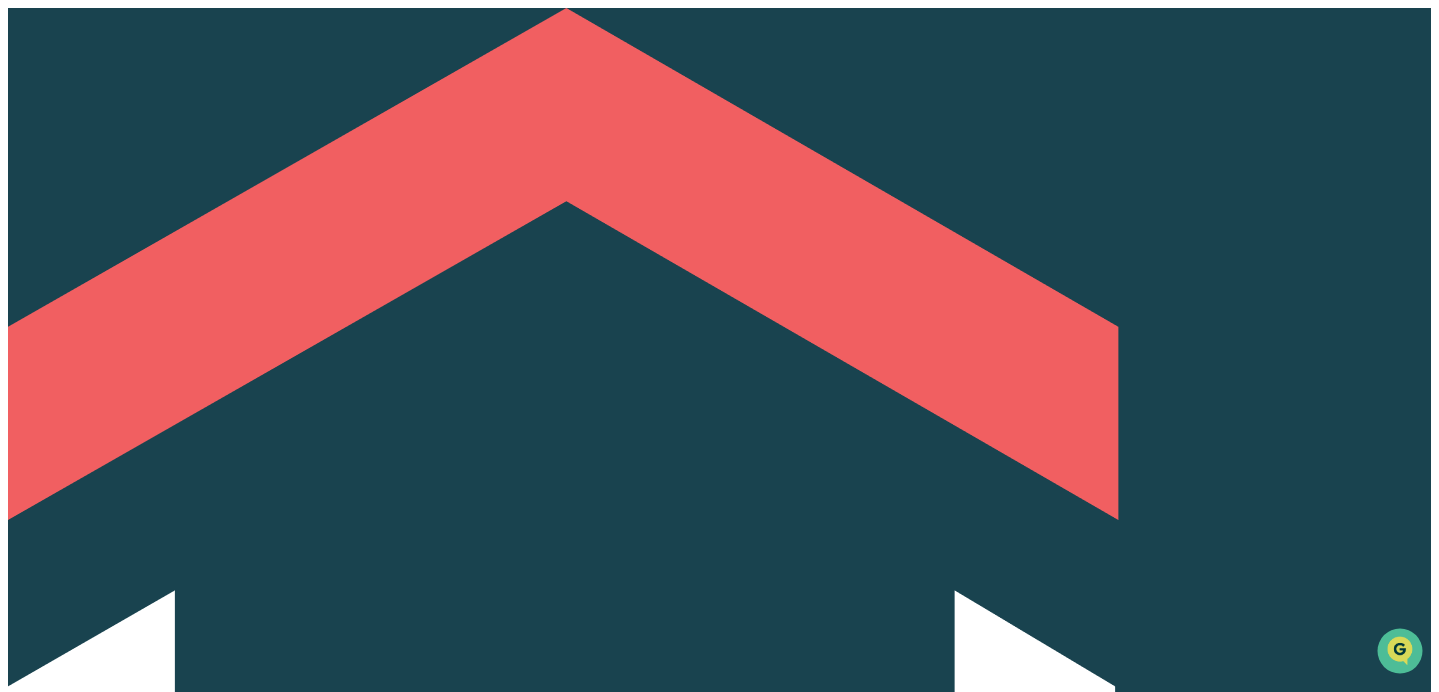 type 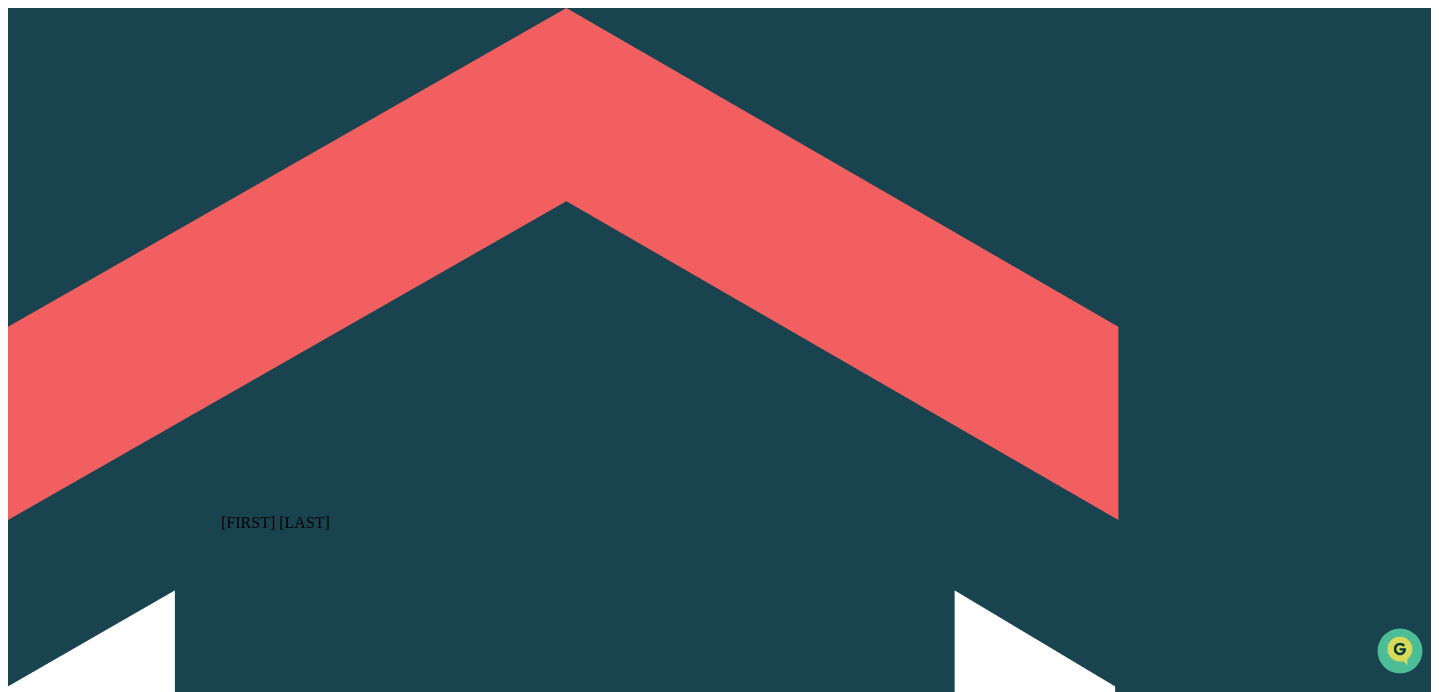 click on "Susan Woodard" at bounding box center (275, 523) 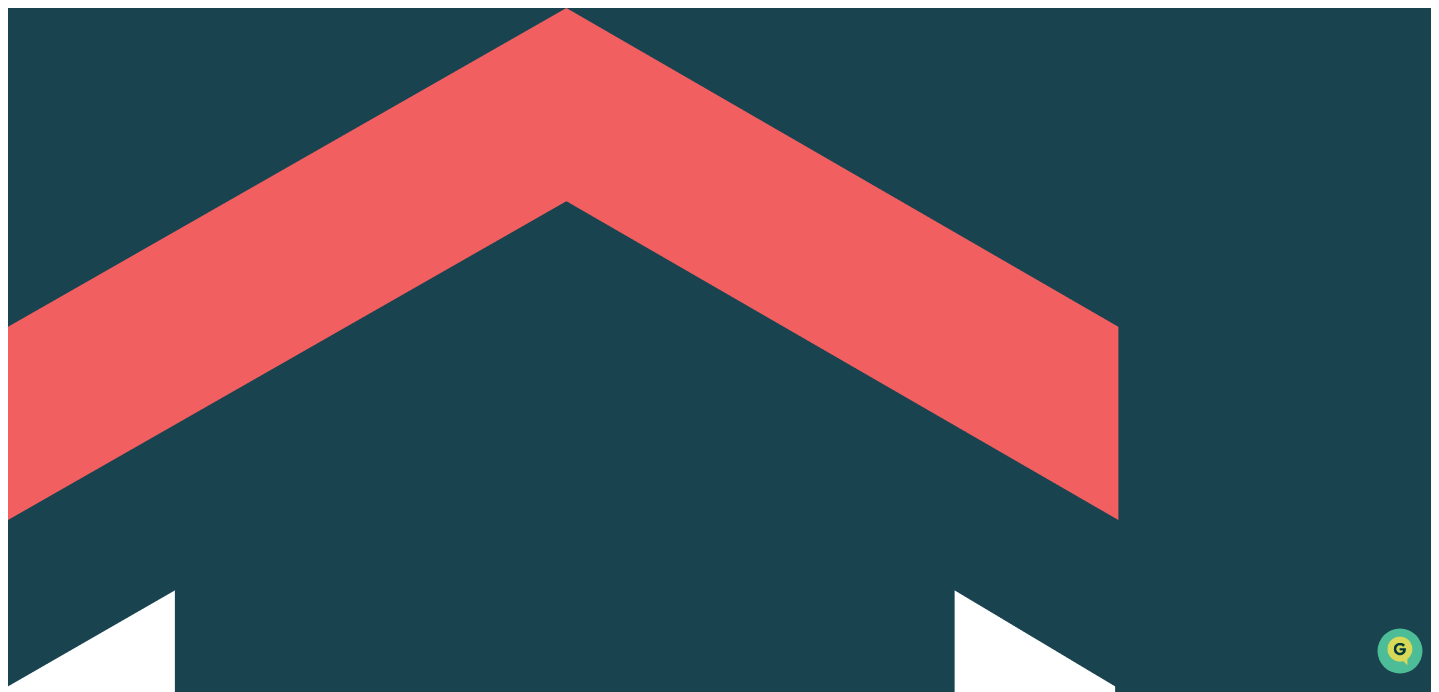 click on "Save" at bounding box center [31, 2293] 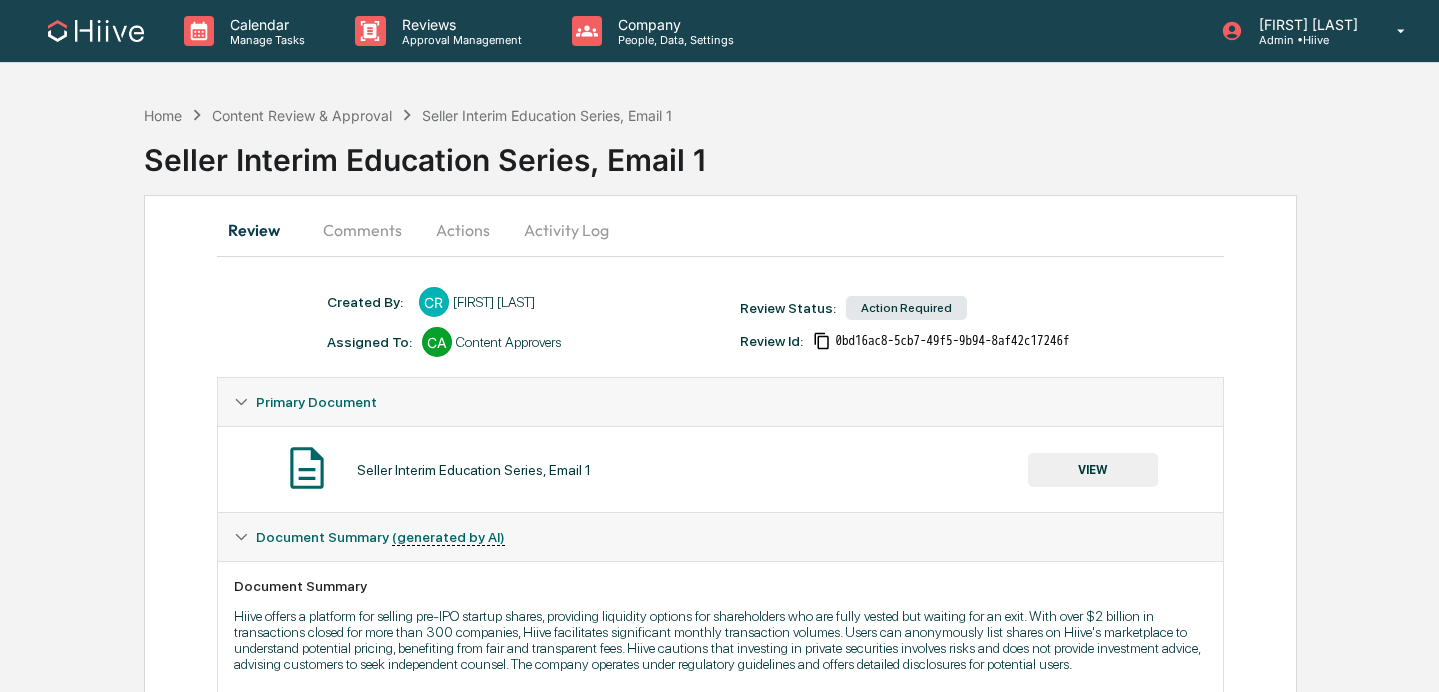scroll, scrollTop: 0, scrollLeft: 0, axis: both 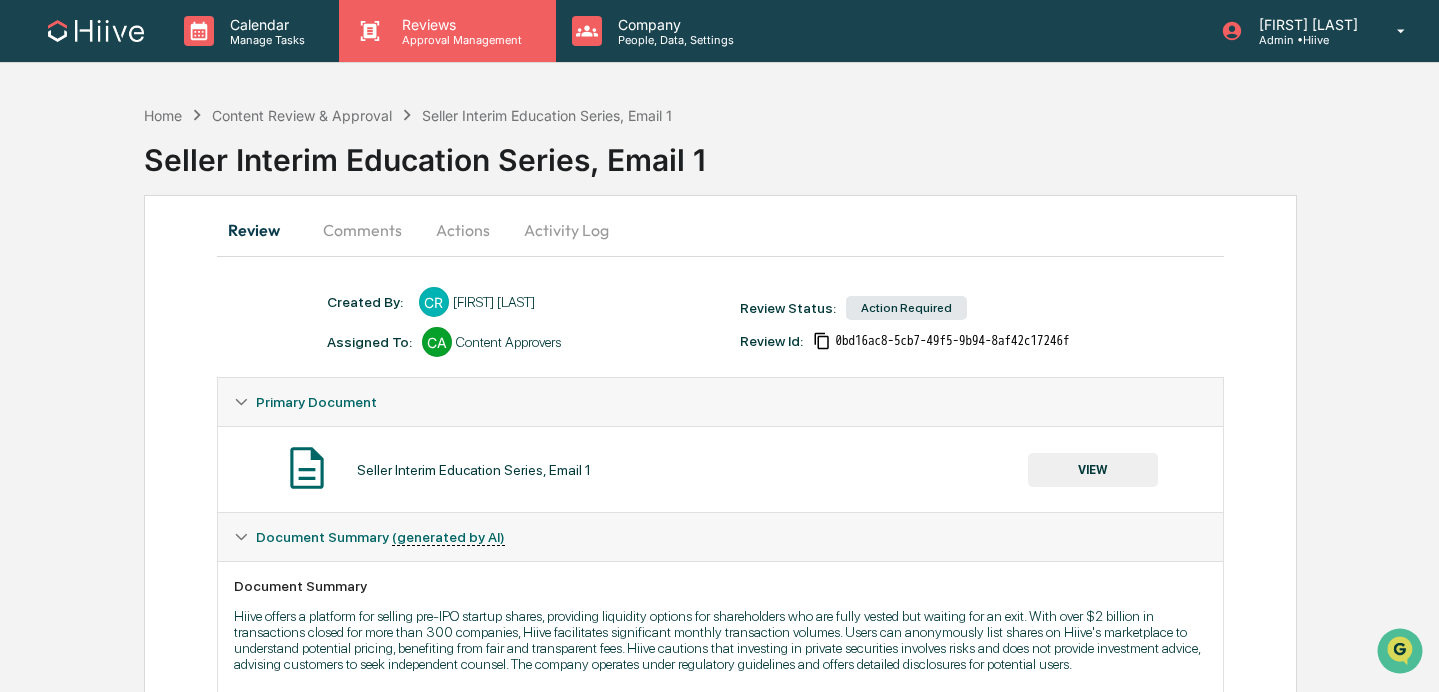 click on "Reviews Approval Management" at bounding box center (447, 31) 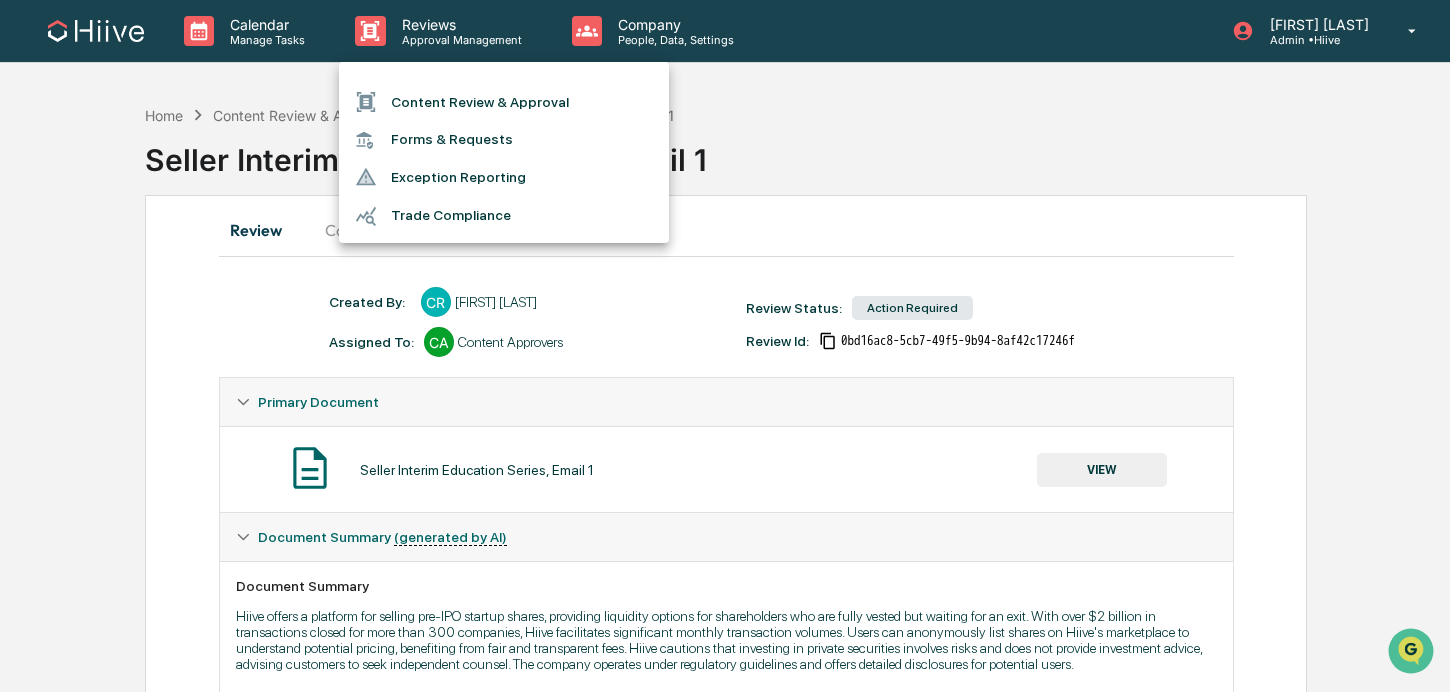 click on "Content Review & Approval" at bounding box center [504, 102] 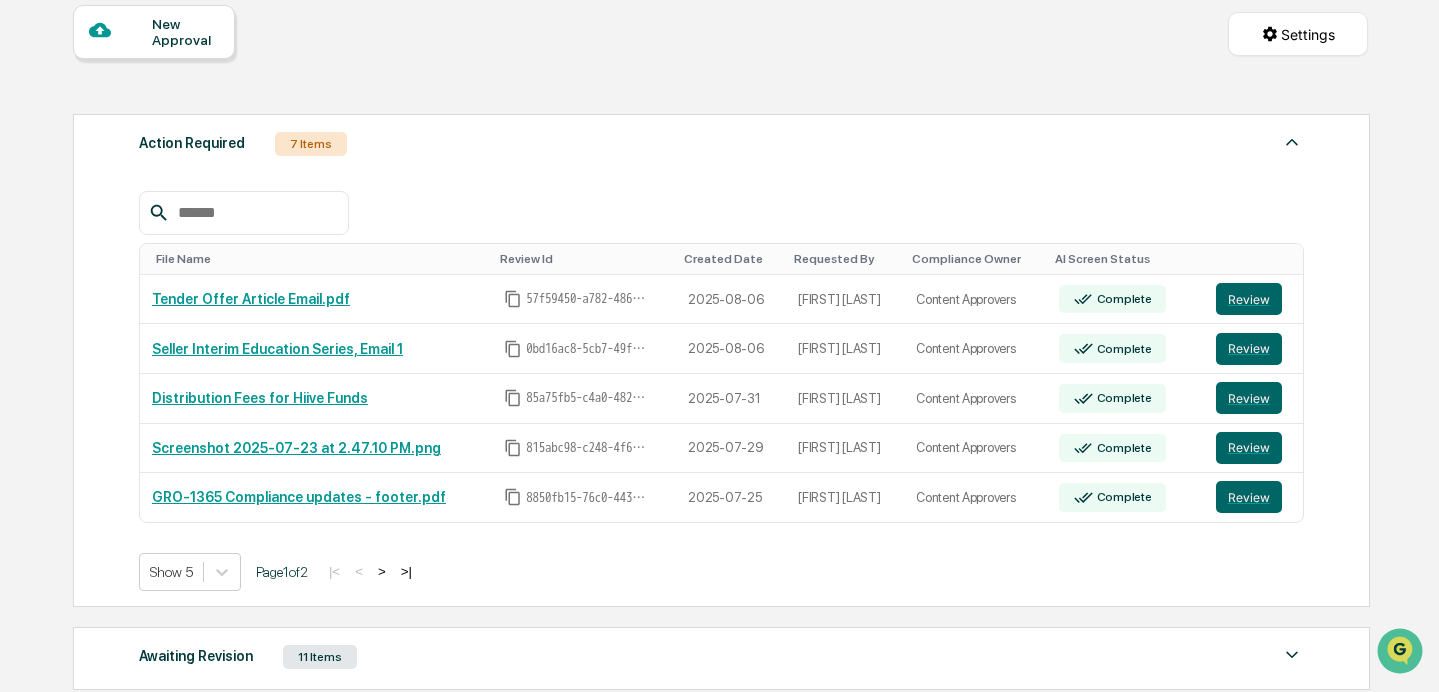 scroll, scrollTop: 191, scrollLeft: 0, axis: vertical 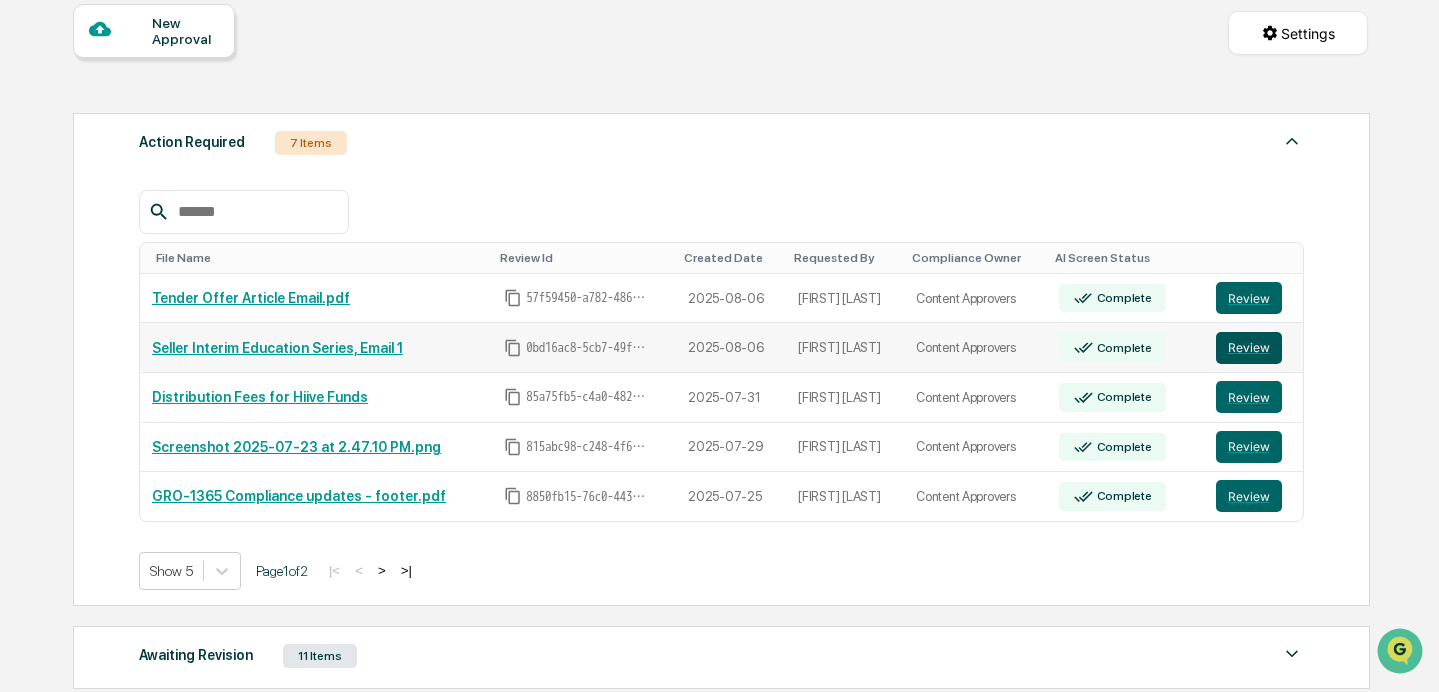 click on "Review" at bounding box center (1249, 348) 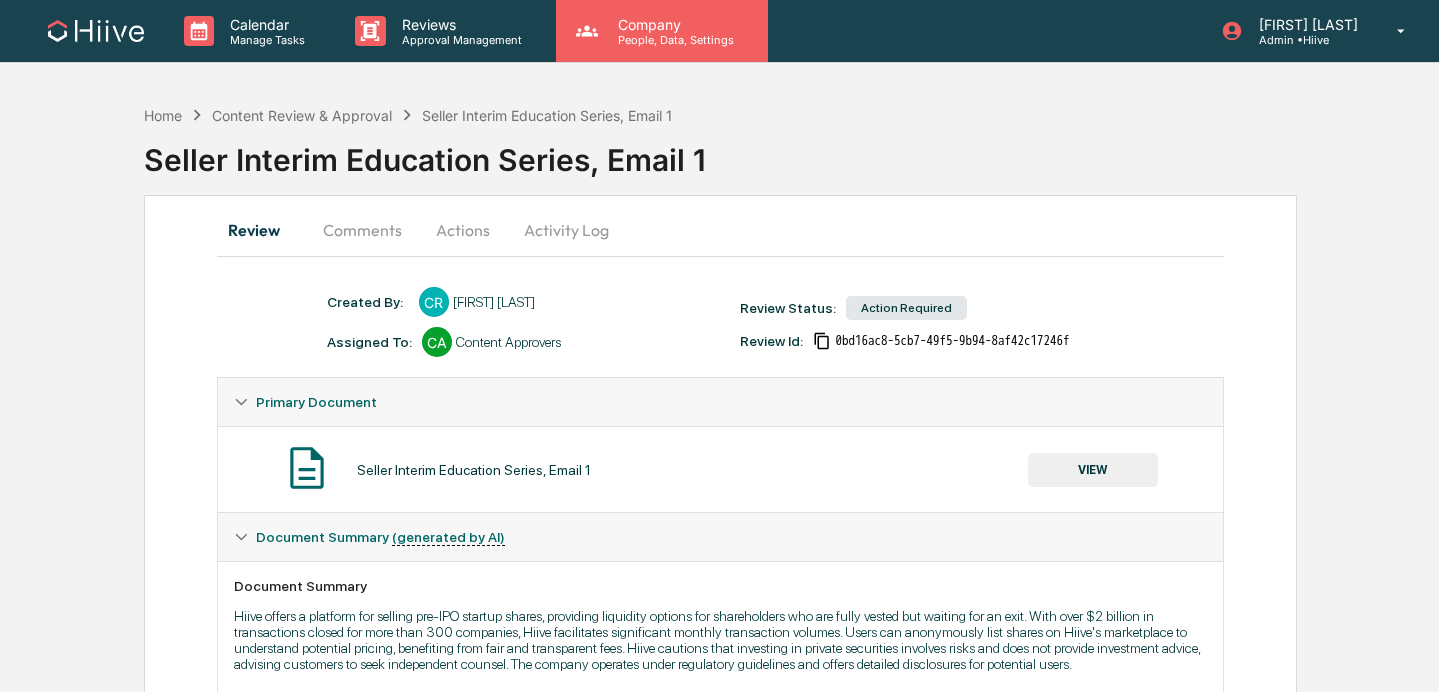 scroll, scrollTop: 0, scrollLeft: 0, axis: both 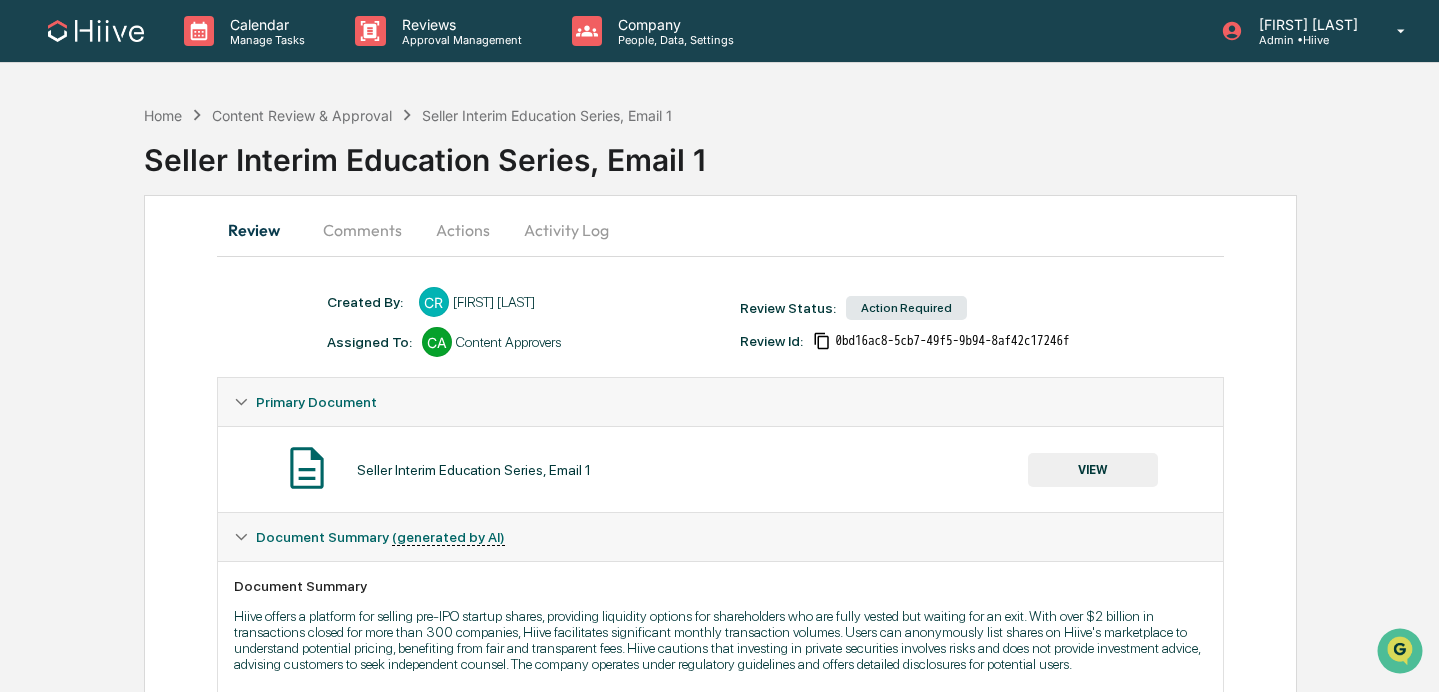 click 